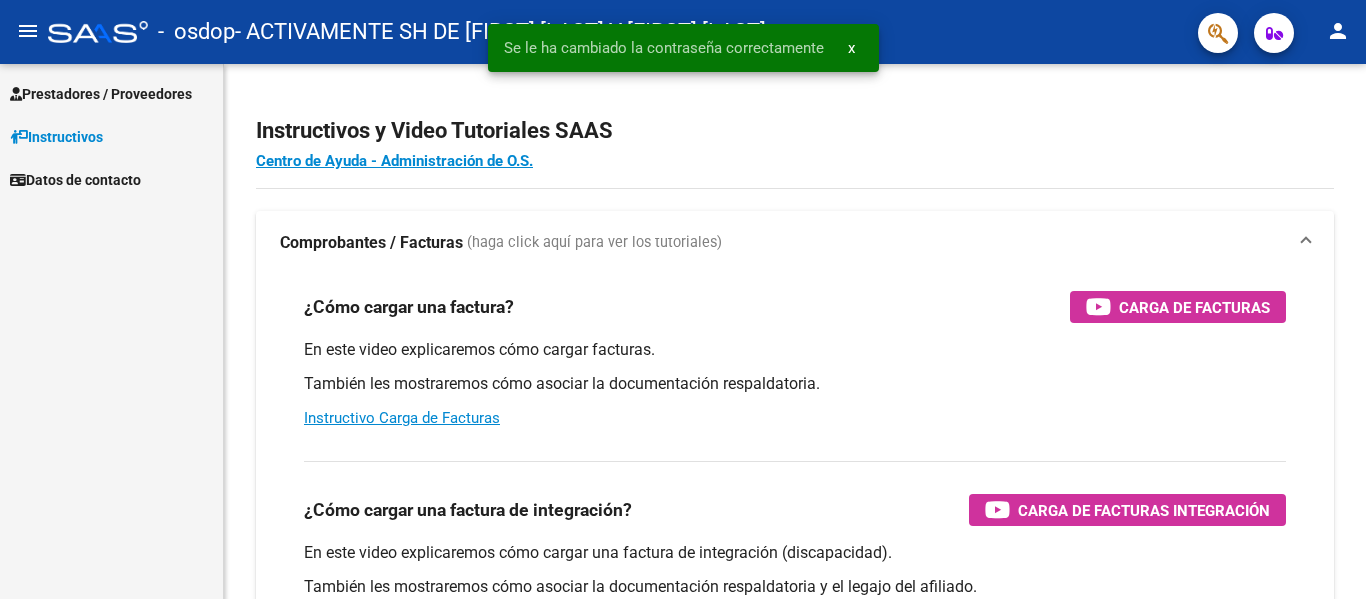 scroll, scrollTop: 0, scrollLeft: 0, axis: both 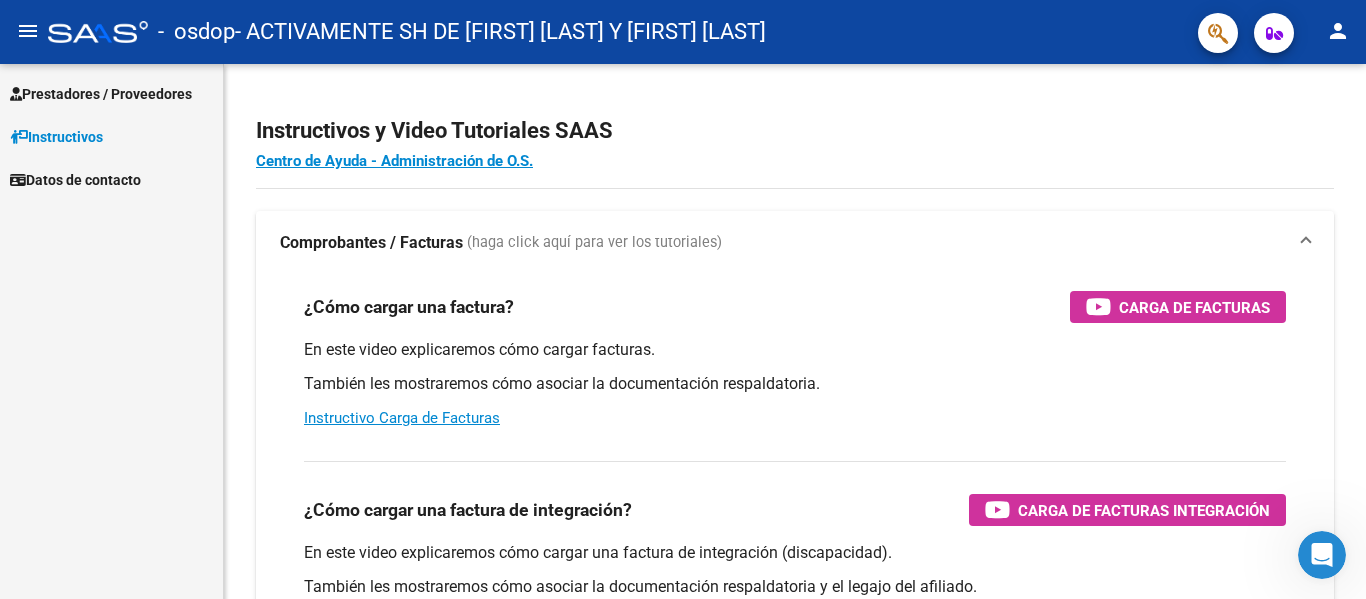 click on "Prestadores / Proveedores" at bounding box center (101, 94) 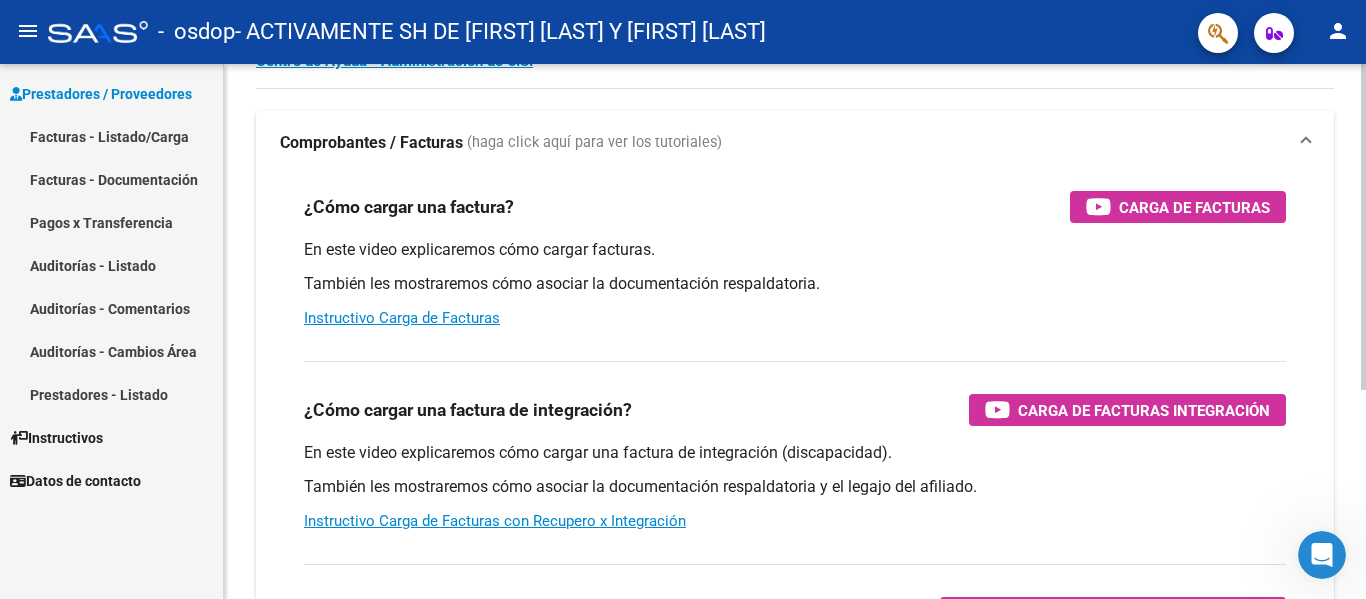 scroll, scrollTop: 200, scrollLeft: 0, axis: vertical 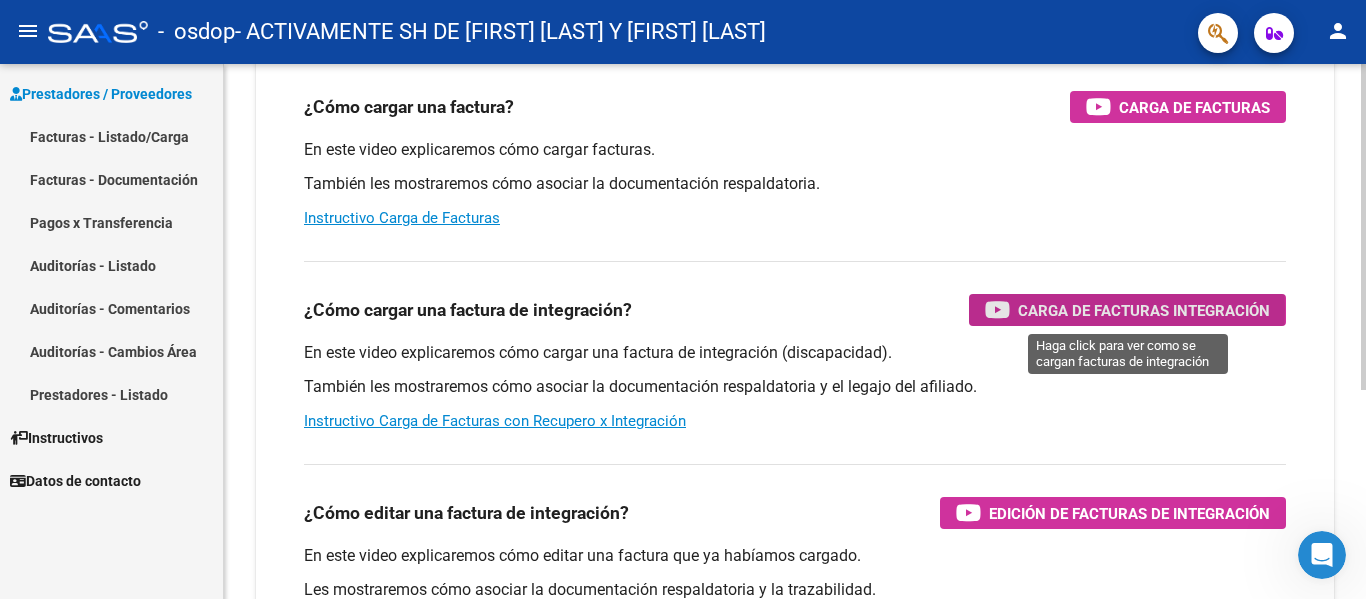 click at bounding box center (997, 309) 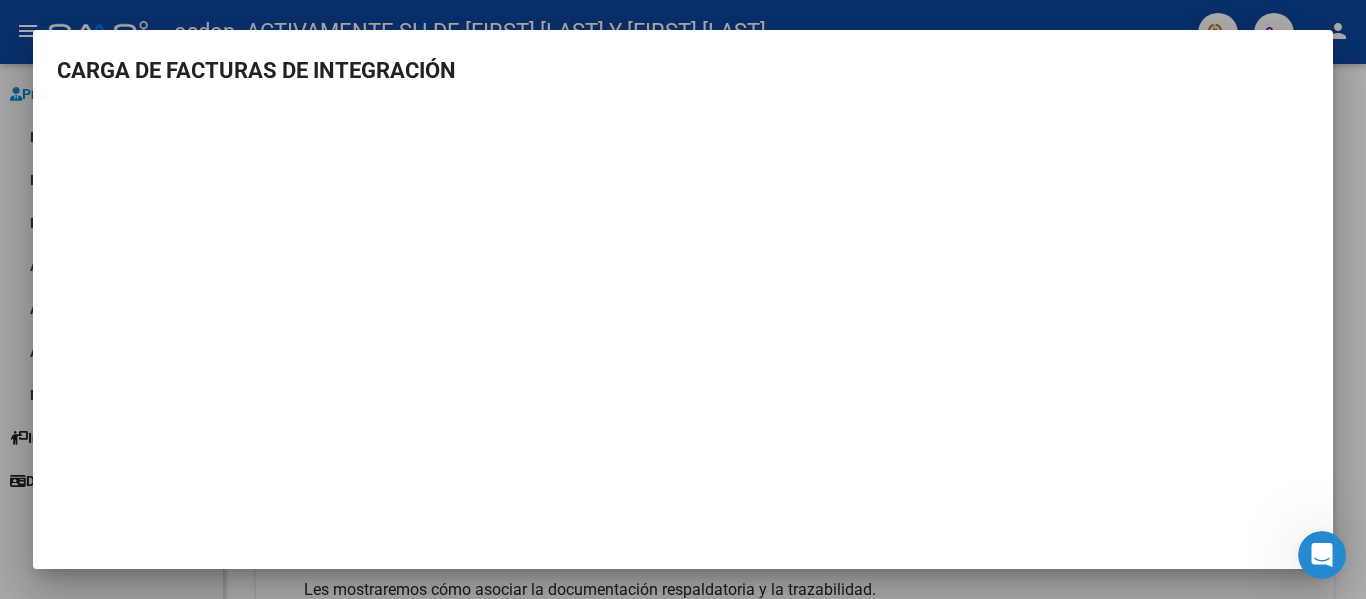 scroll, scrollTop: 9, scrollLeft: 0, axis: vertical 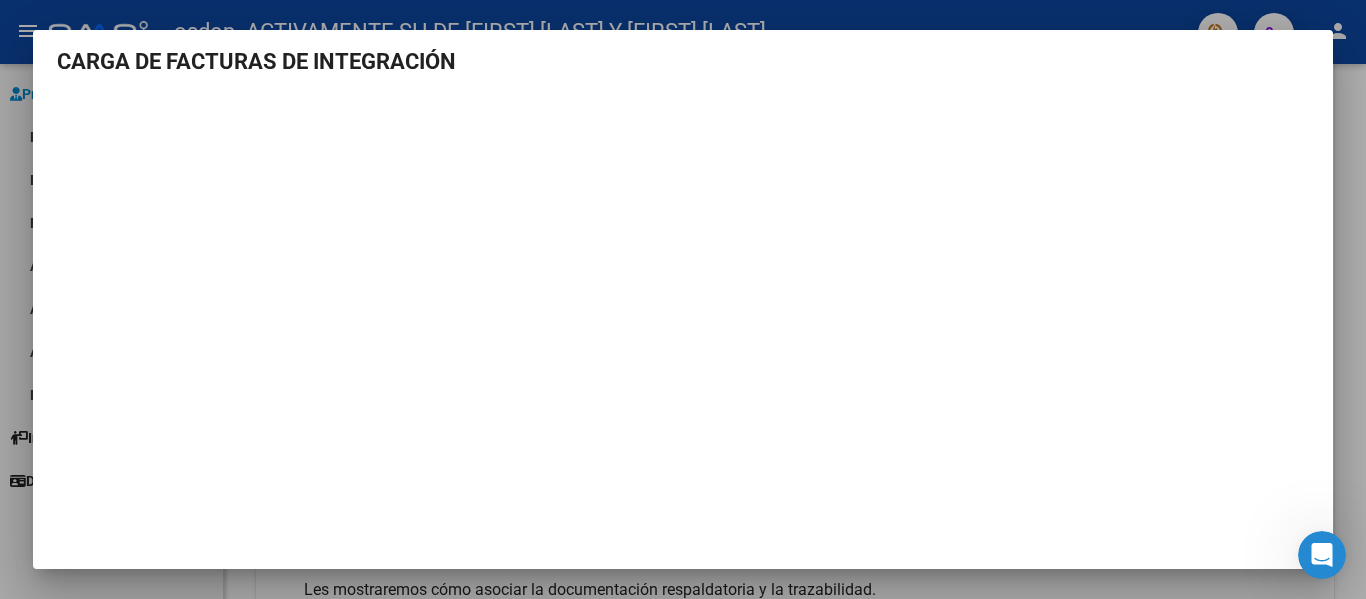 click at bounding box center [683, 299] 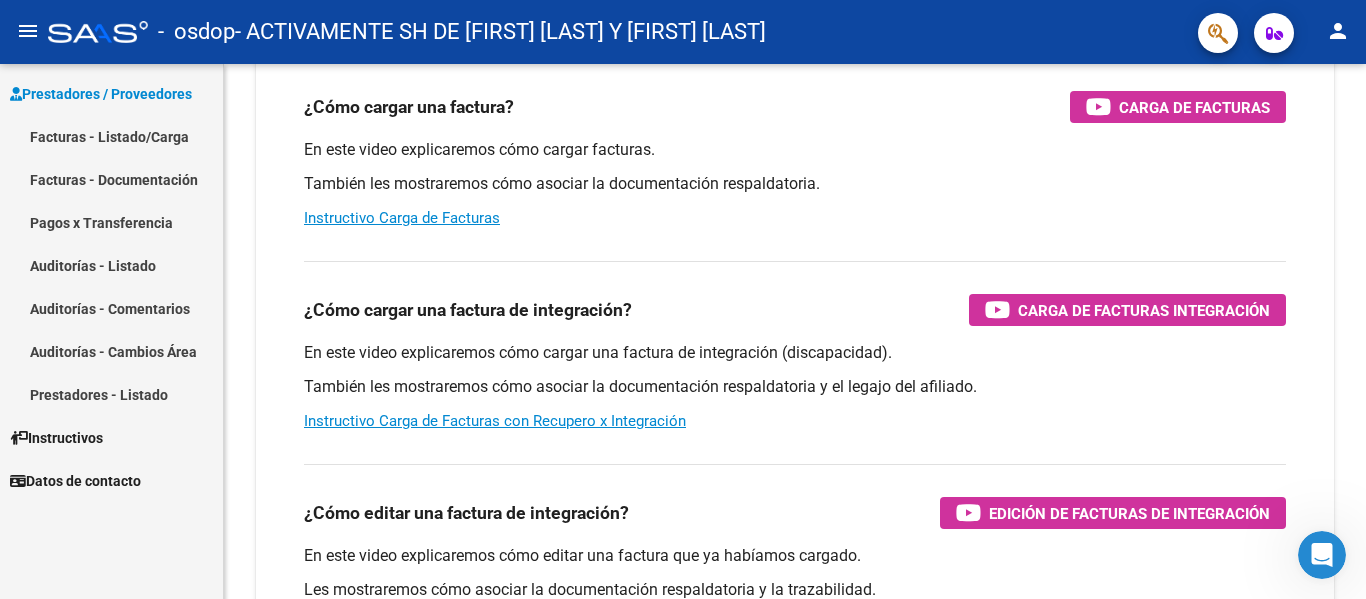 click on "Facturas - Listado/Carga" at bounding box center (111, 136) 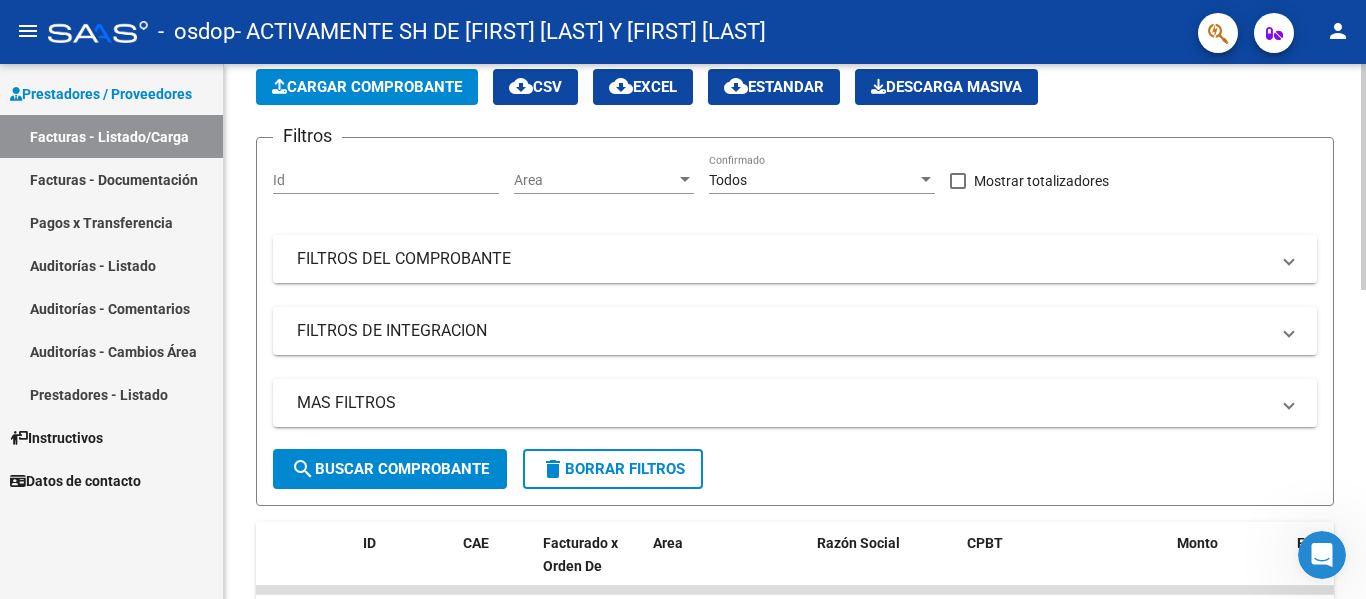 scroll, scrollTop: 0, scrollLeft: 0, axis: both 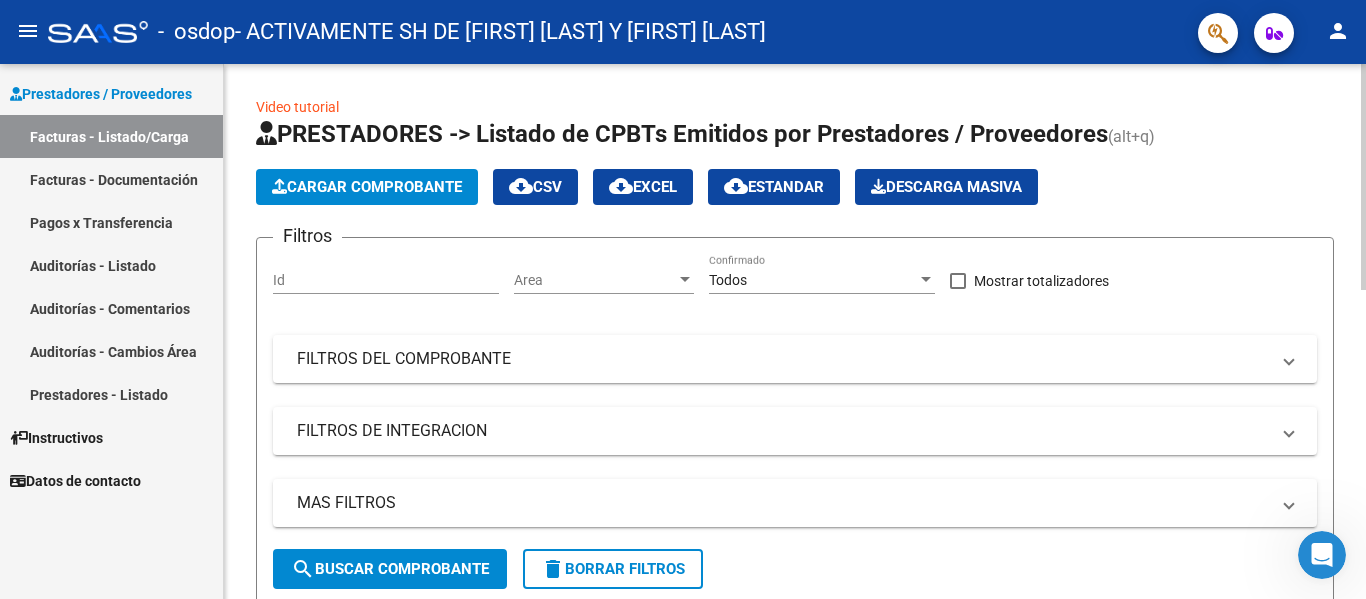 click on "Cargar Comprobante" 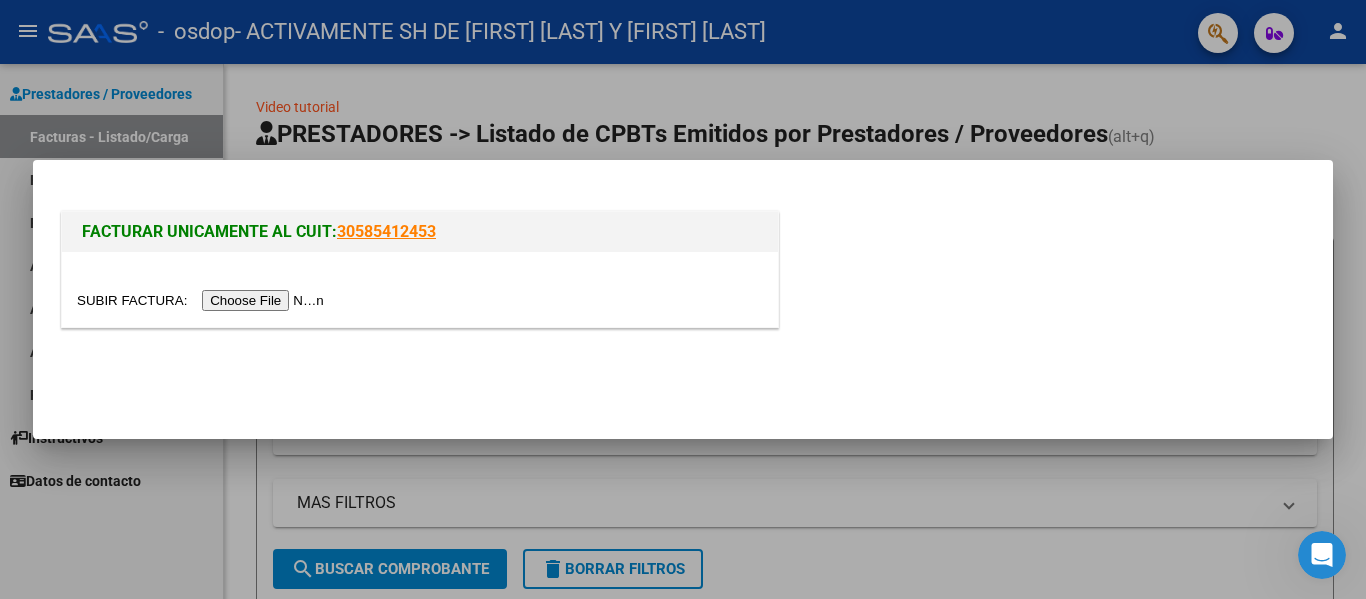 click at bounding box center (203, 300) 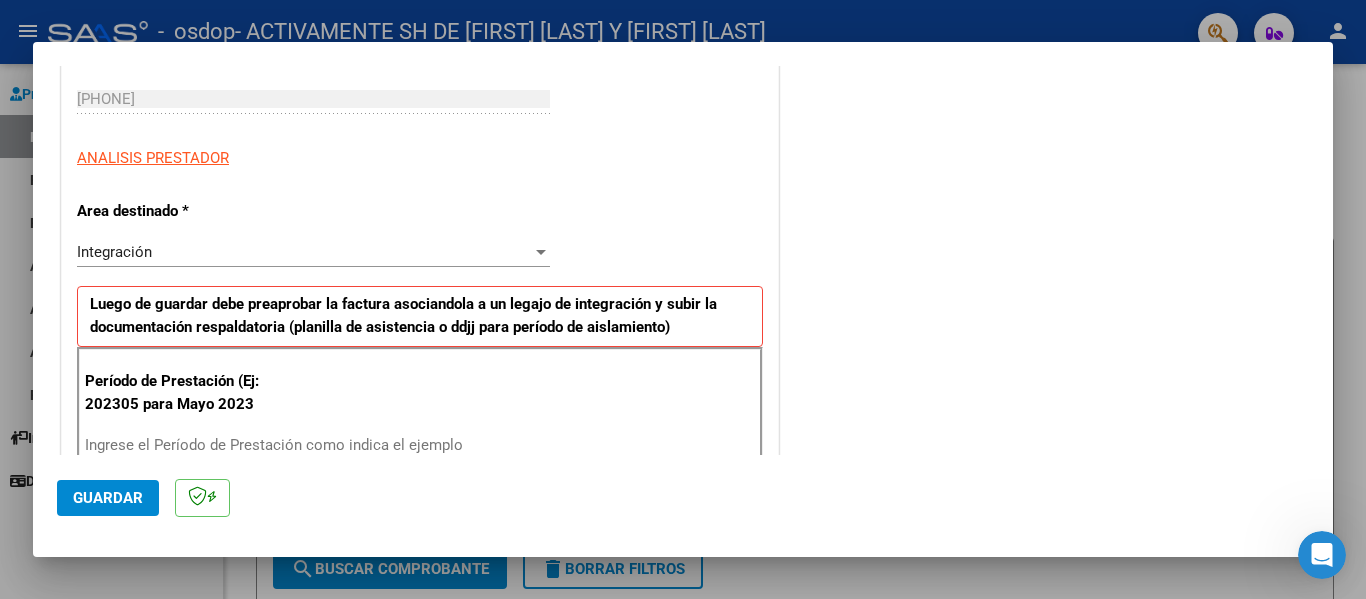 scroll, scrollTop: 400, scrollLeft: 0, axis: vertical 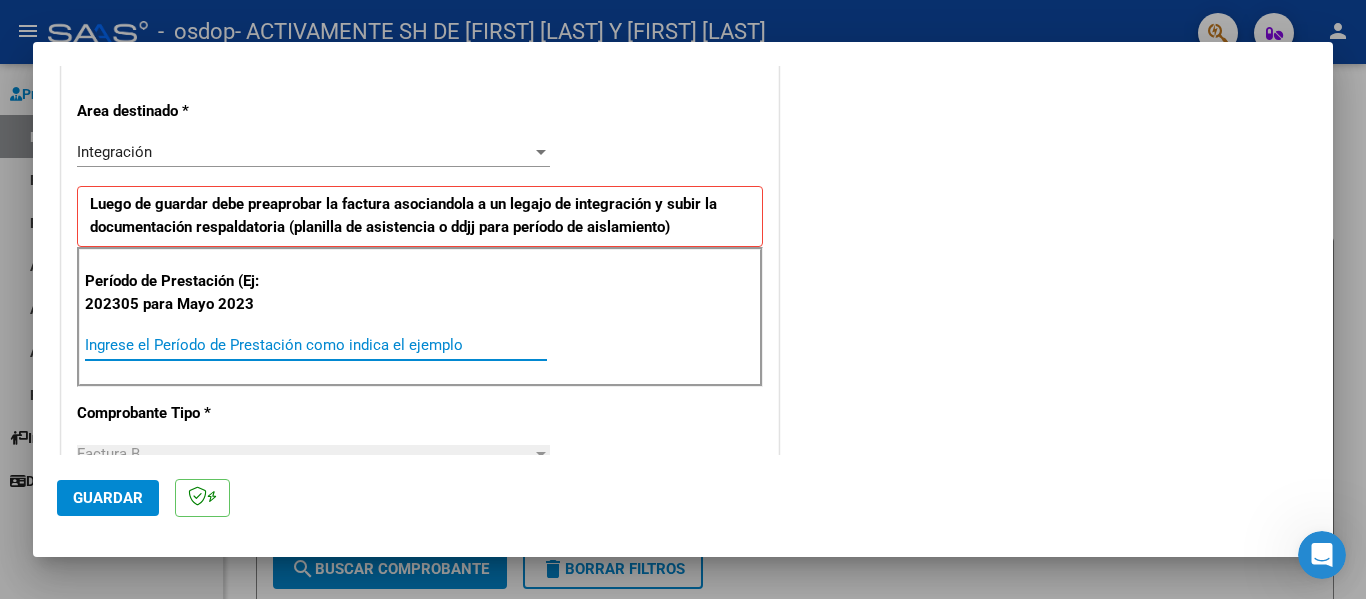 click on "Ingrese el Período de Prestación como indica el ejemplo" at bounding box center [316, 345] 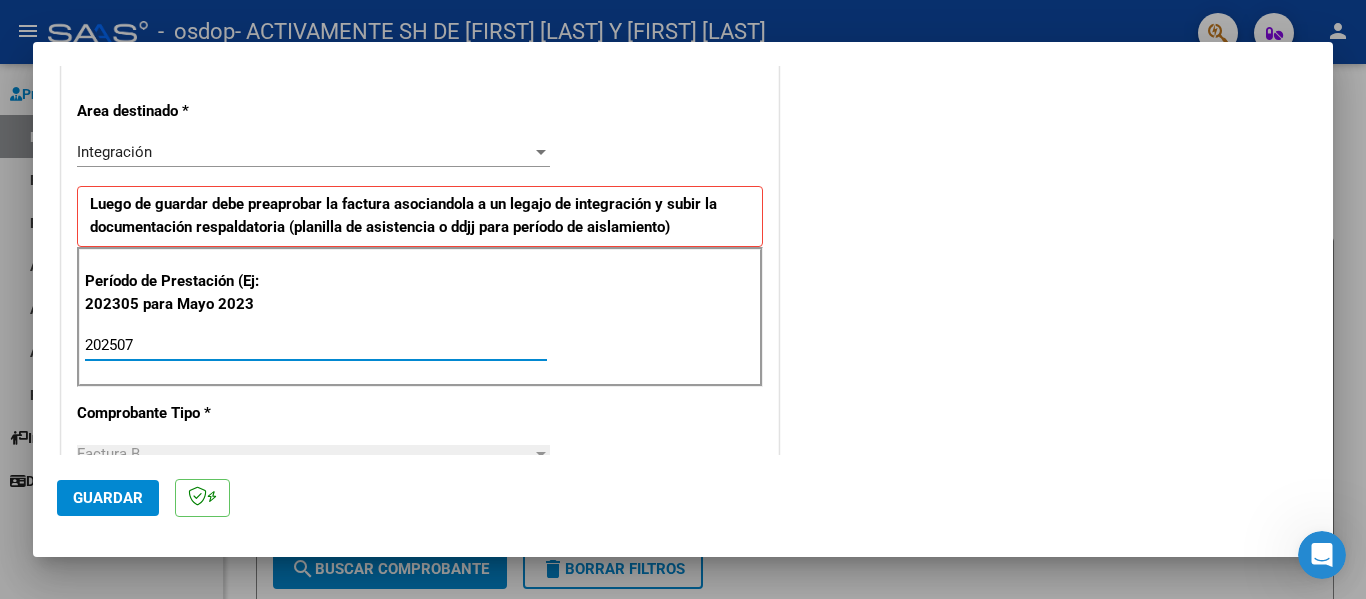 type on "202507" 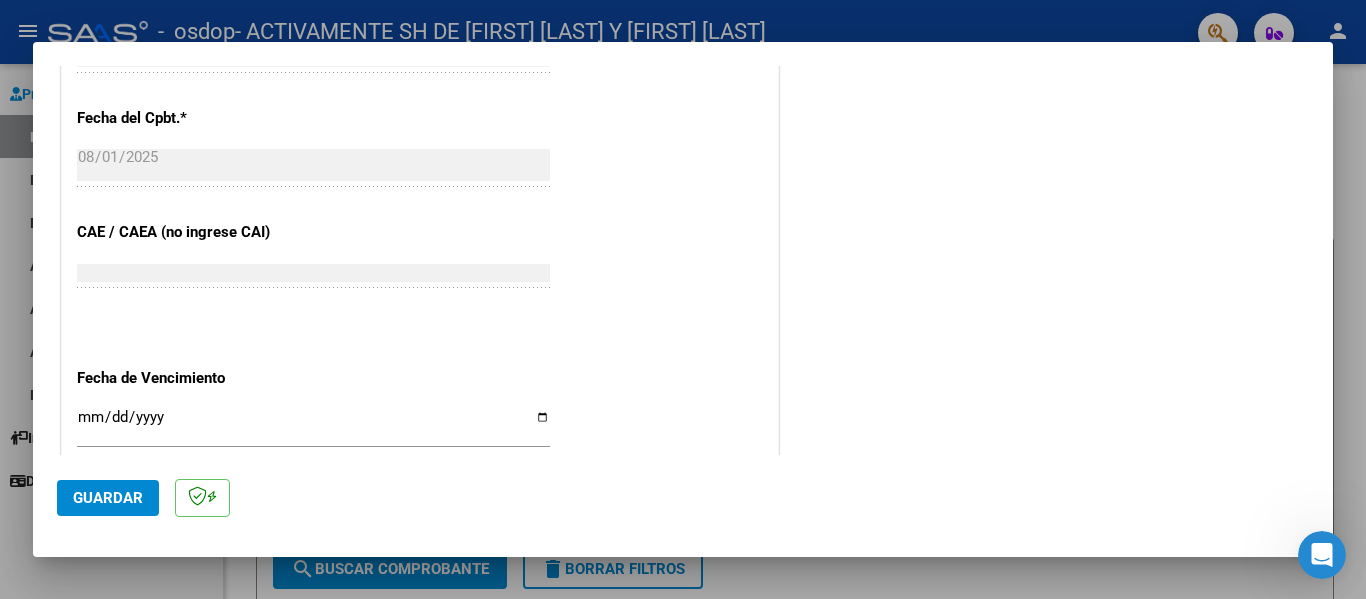 scroll, scrollTop: 1200, scrollLeft: 0, axis: vertical 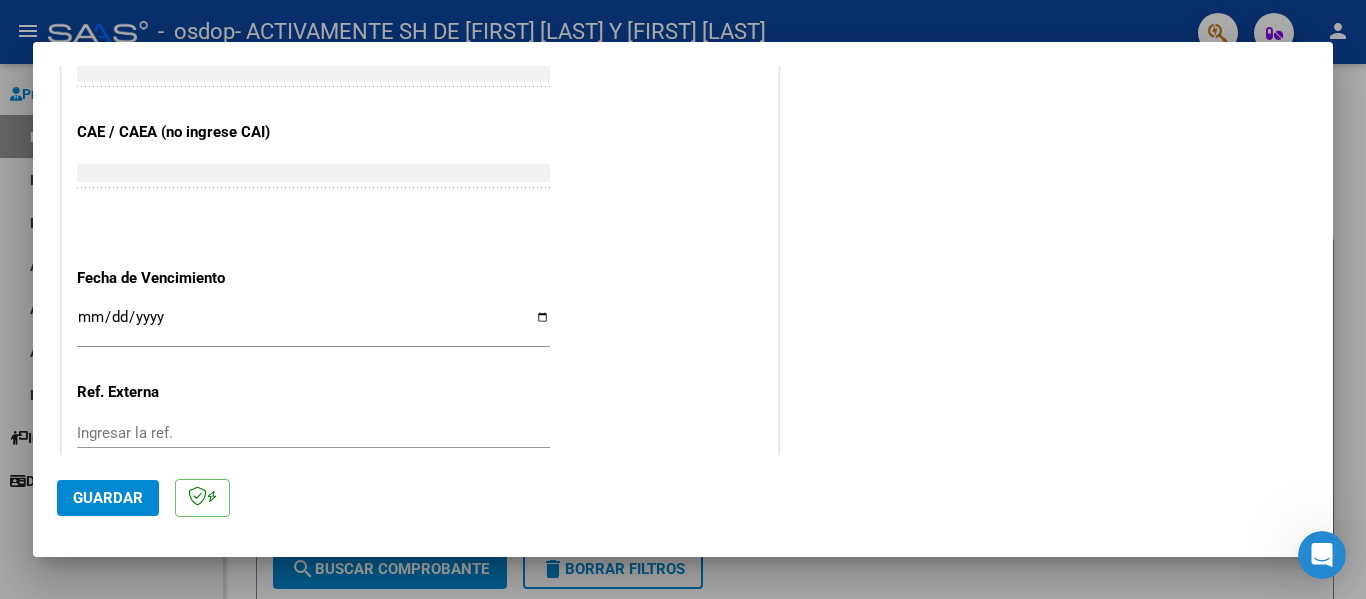 click on "Ingresar la fecha" at bounding box center (313, 325) 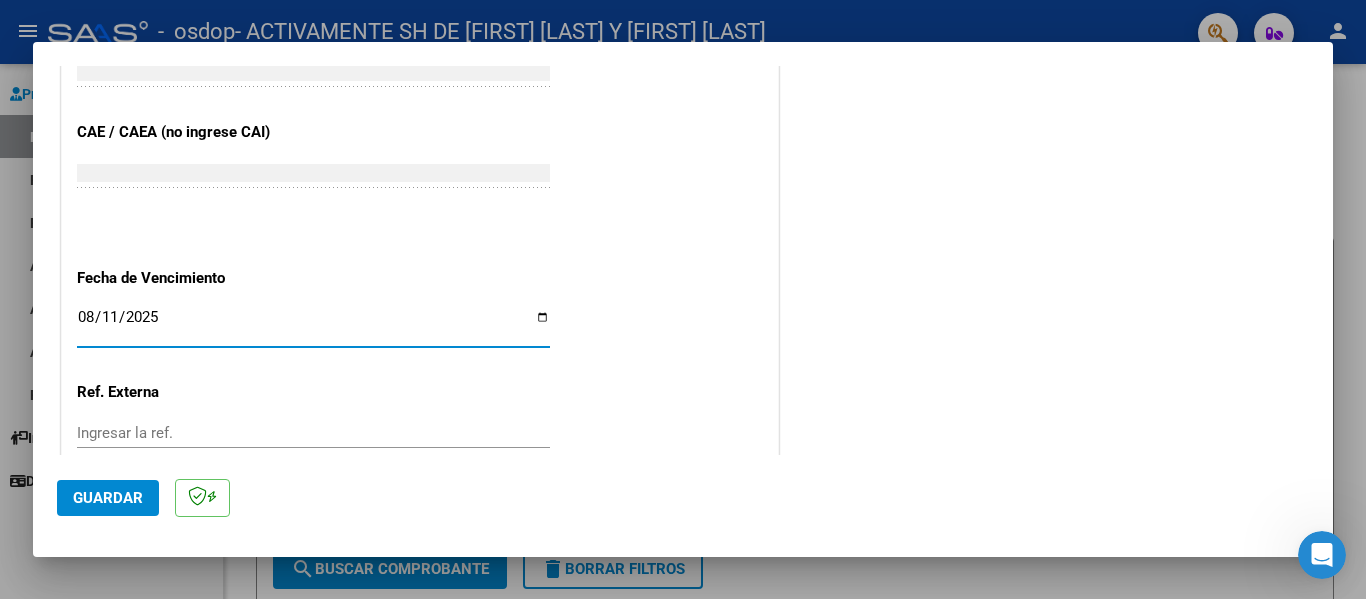 type on "2025-08-11" 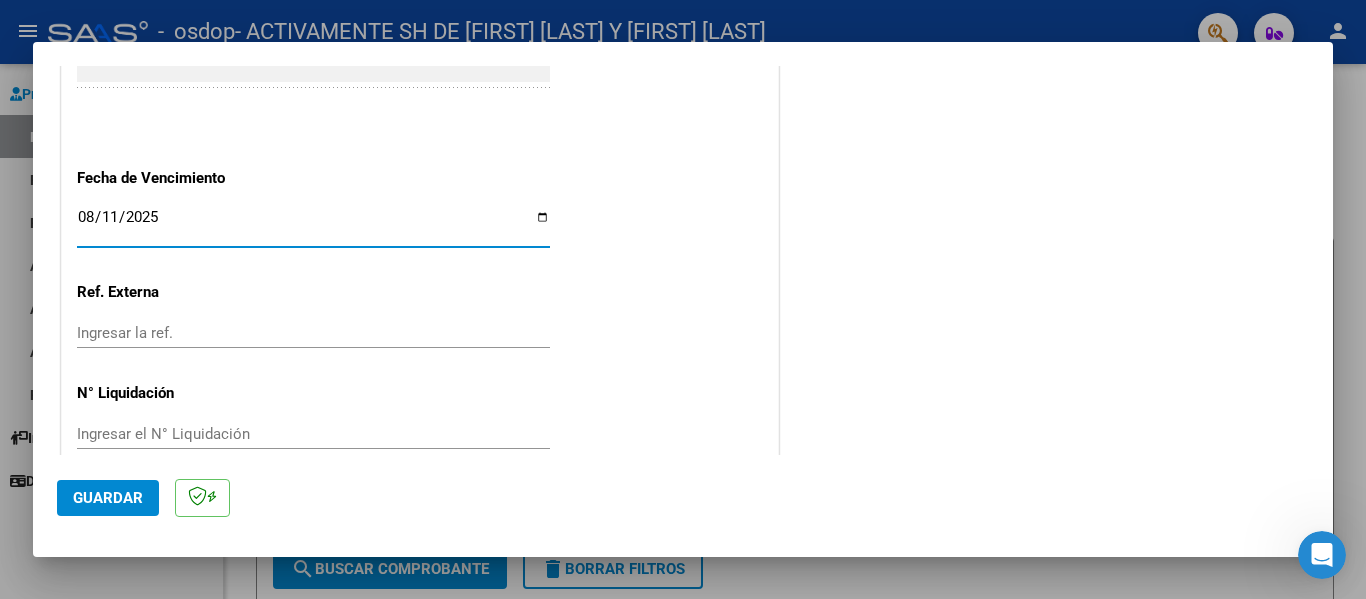 scroll, scrollTop: 1333, scrollLeft: 0, axis: vertical 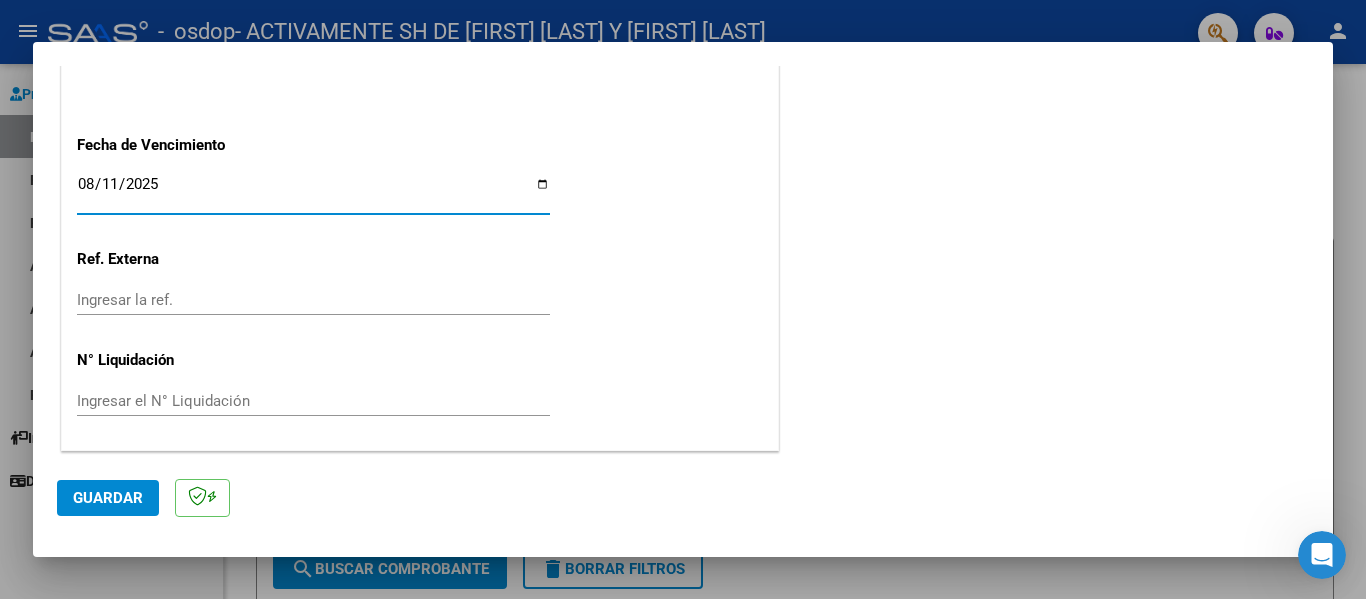click on "Guardar" 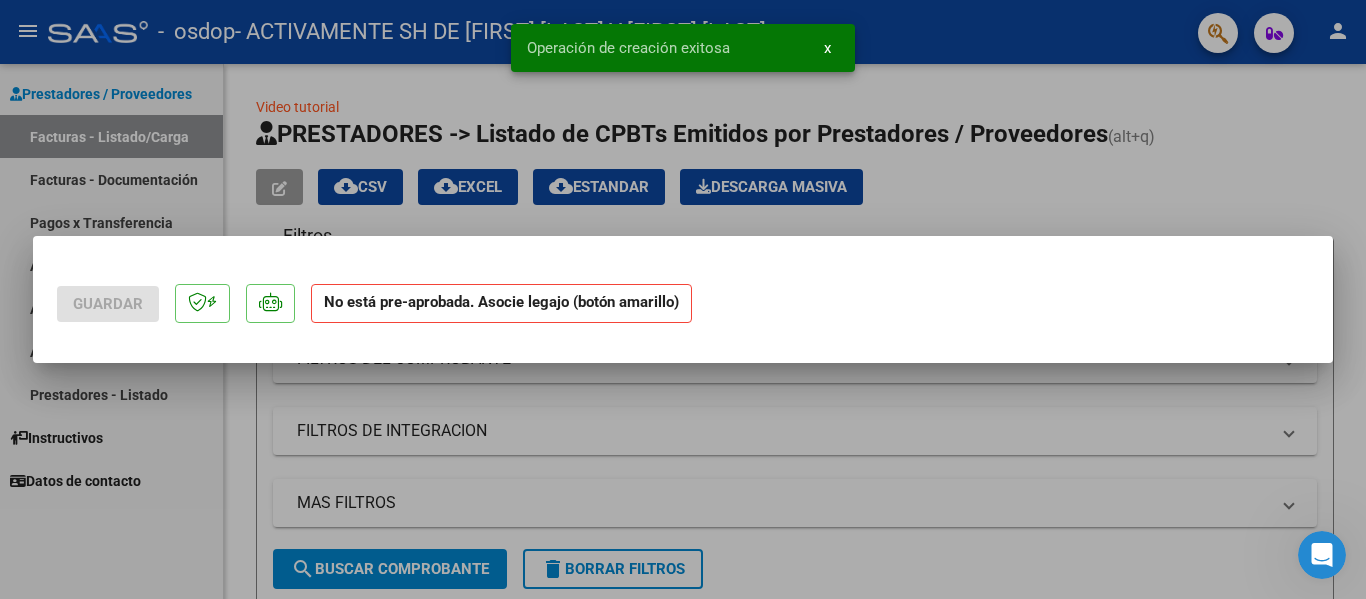 scroll, scrollTop: 0, scrollLeft: 0, axis: both 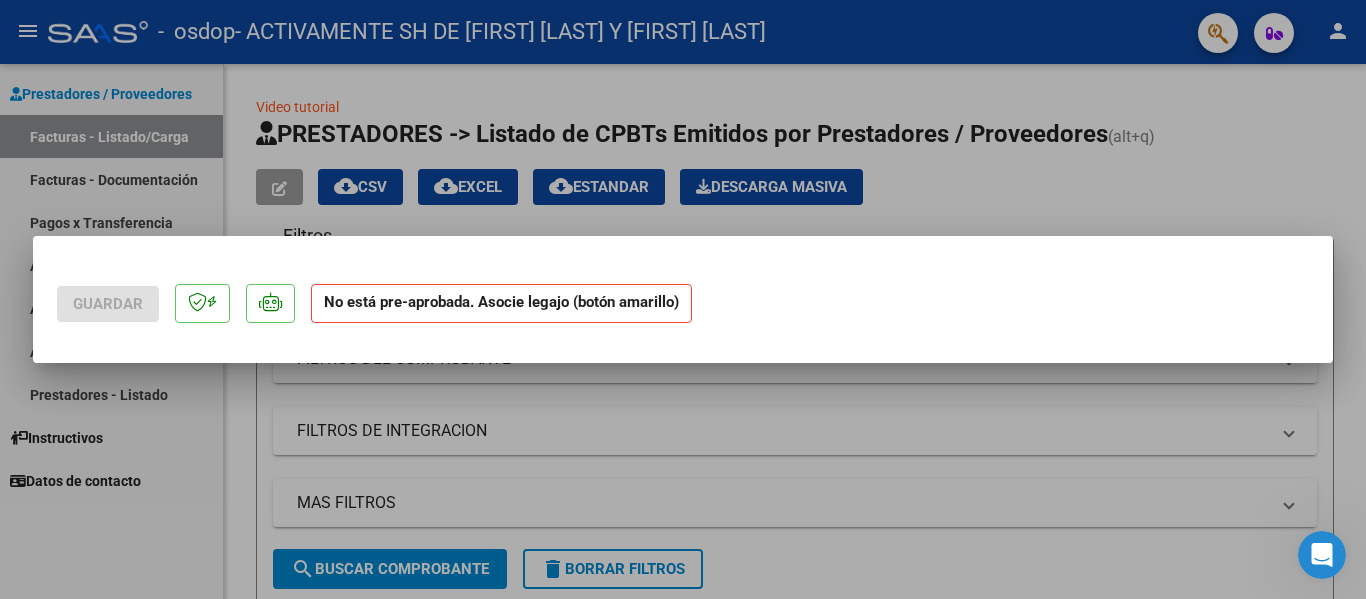 click on "No está pre-aprobada. Asocie legajo (botón amarillo)" 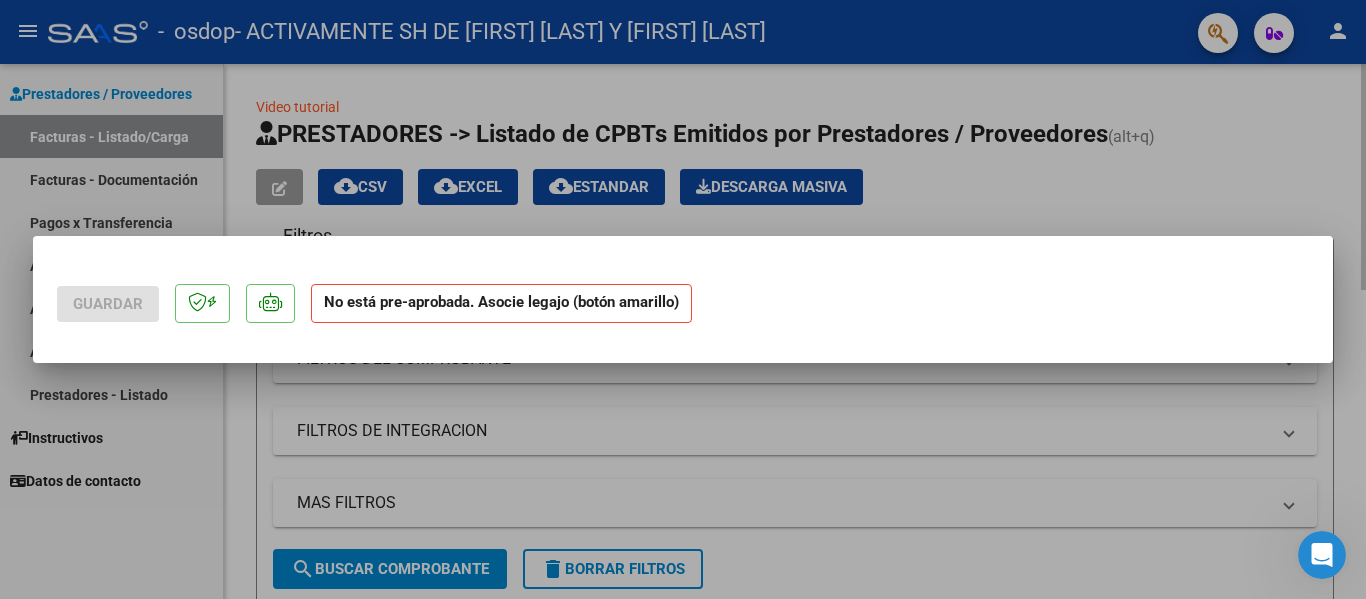 click at bounding box center [683, 299] 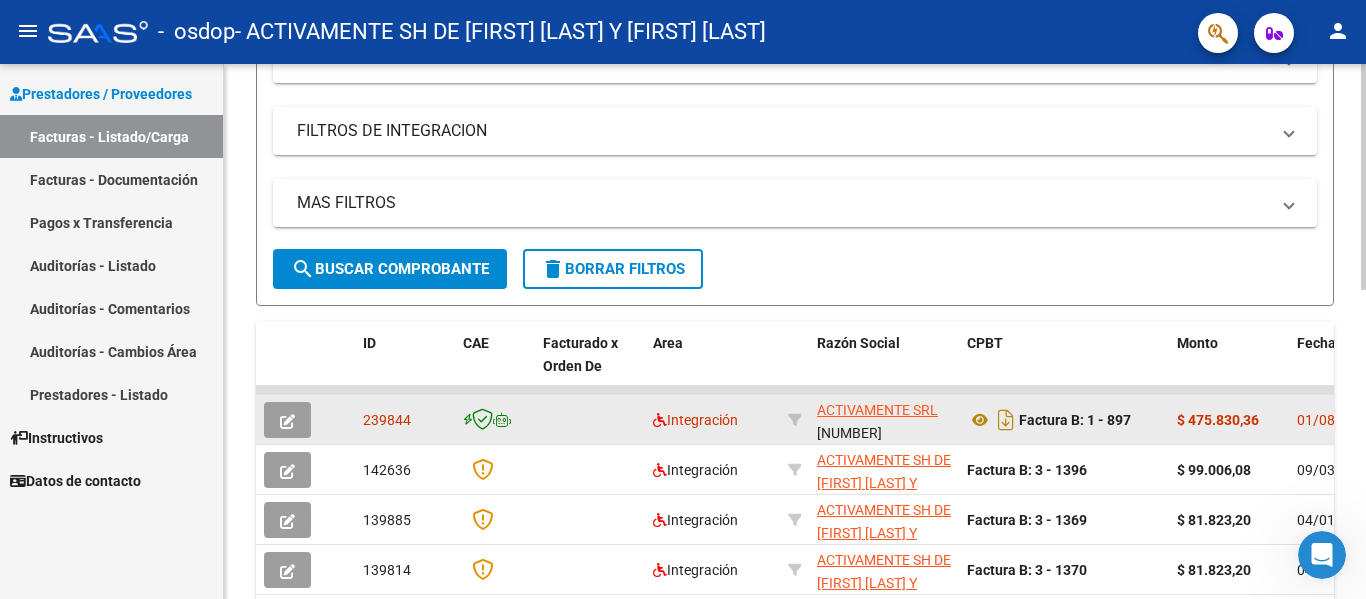 scroll, scrollTop: 400, scrollLeft: 0, axis: vertical 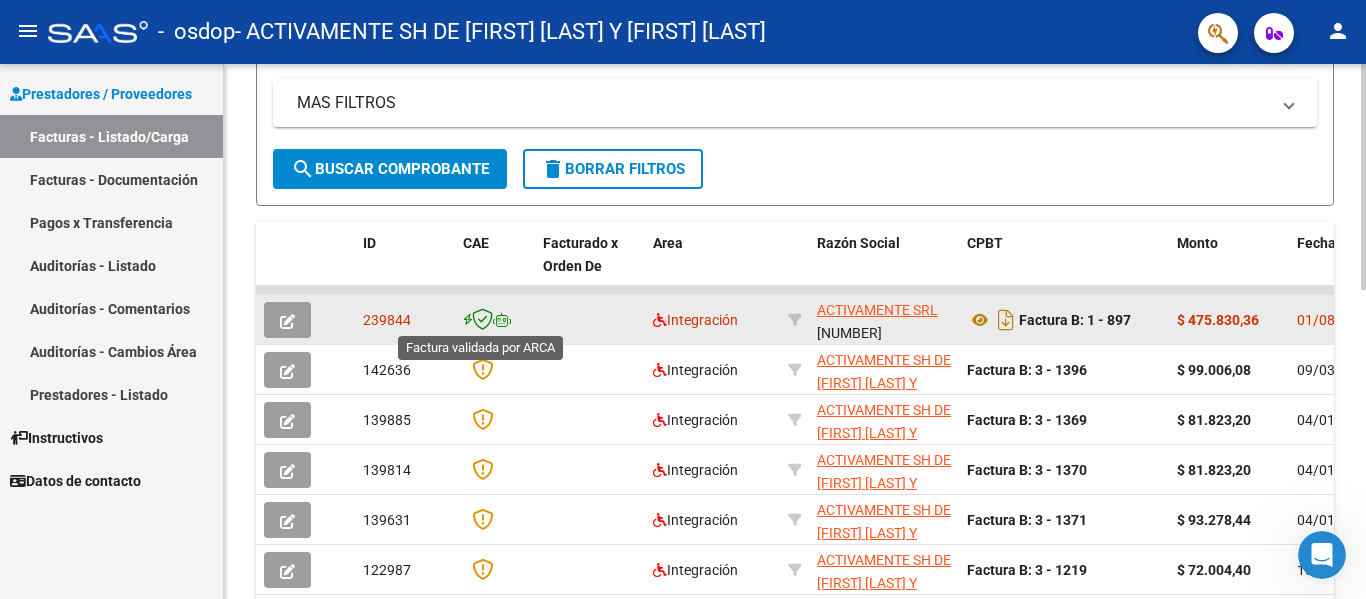 click 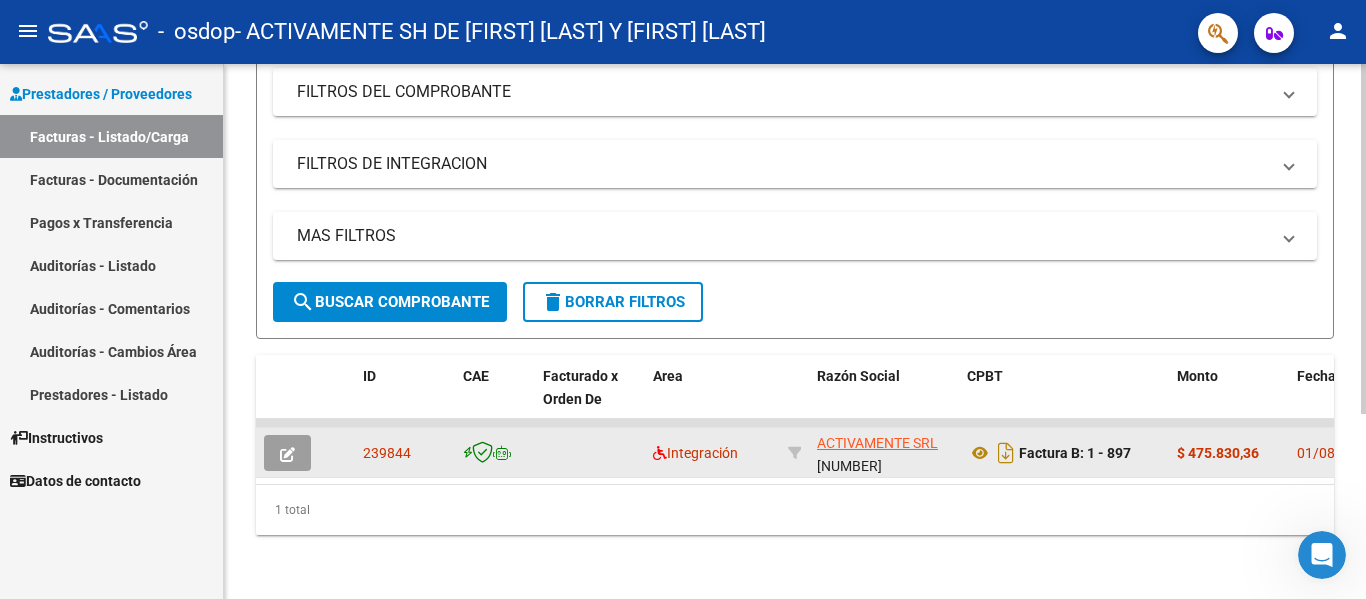 scroll, scrollTop: 283, scrollLeft: 0, axis: vertical 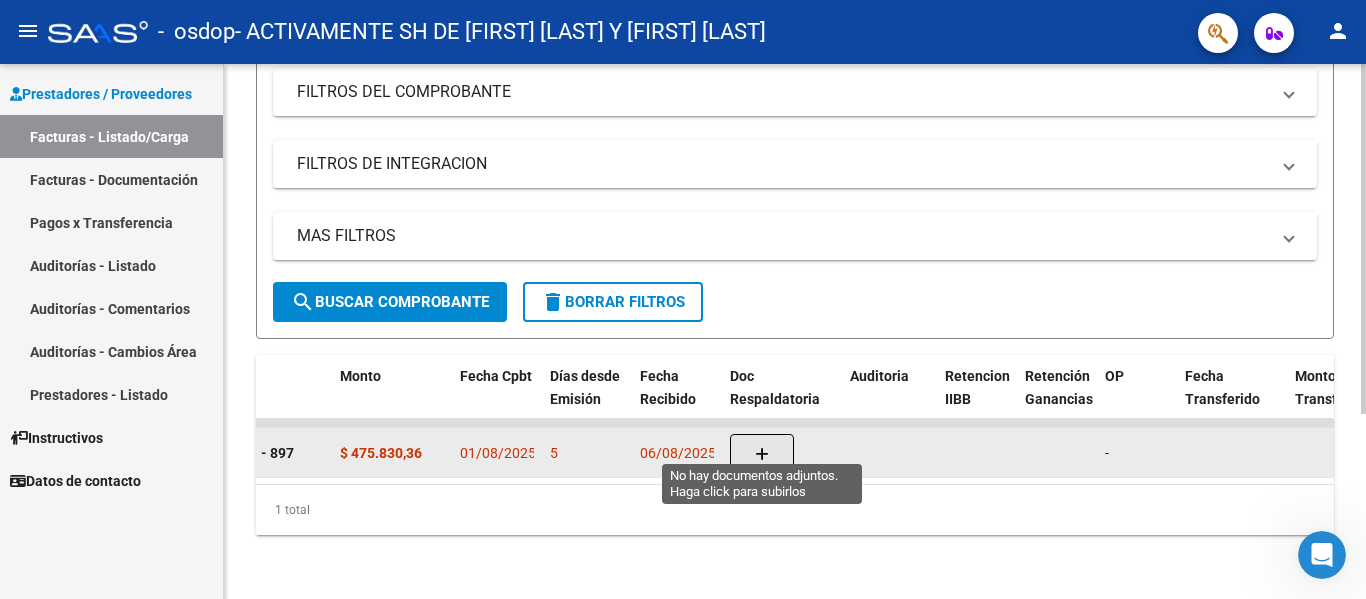 click 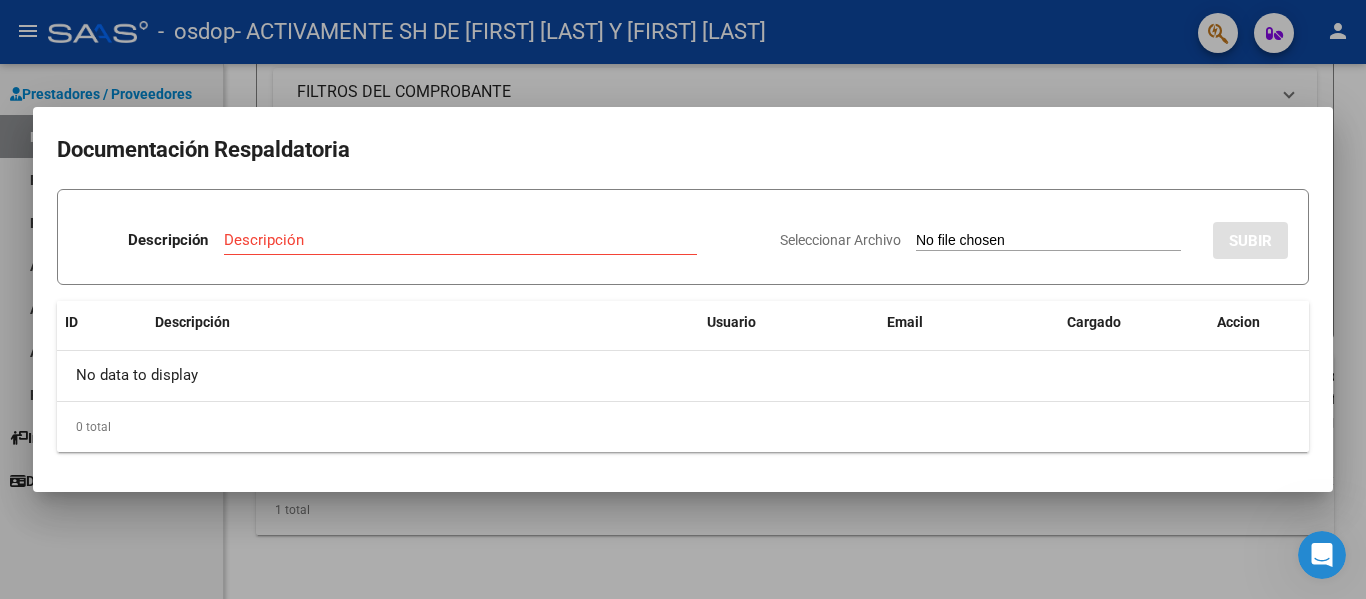 click on "Seleccionar Archivo" at bounding box center [1048, 241] 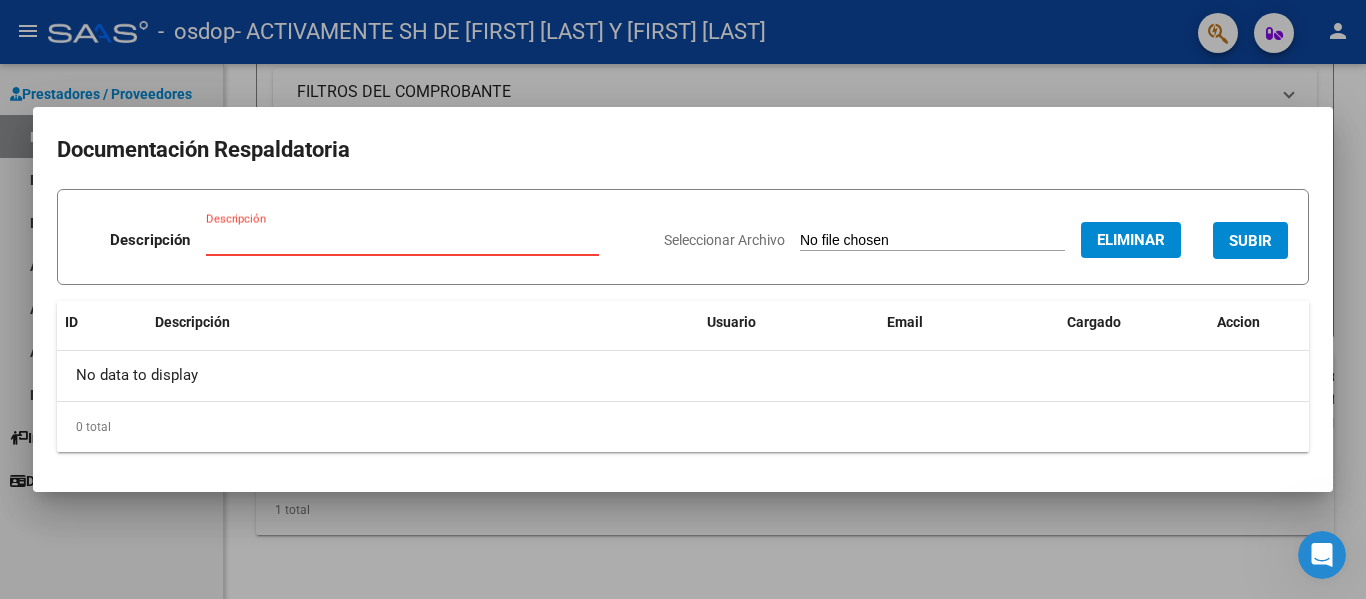 click on "Descripción" at bounding box center (402, 240) 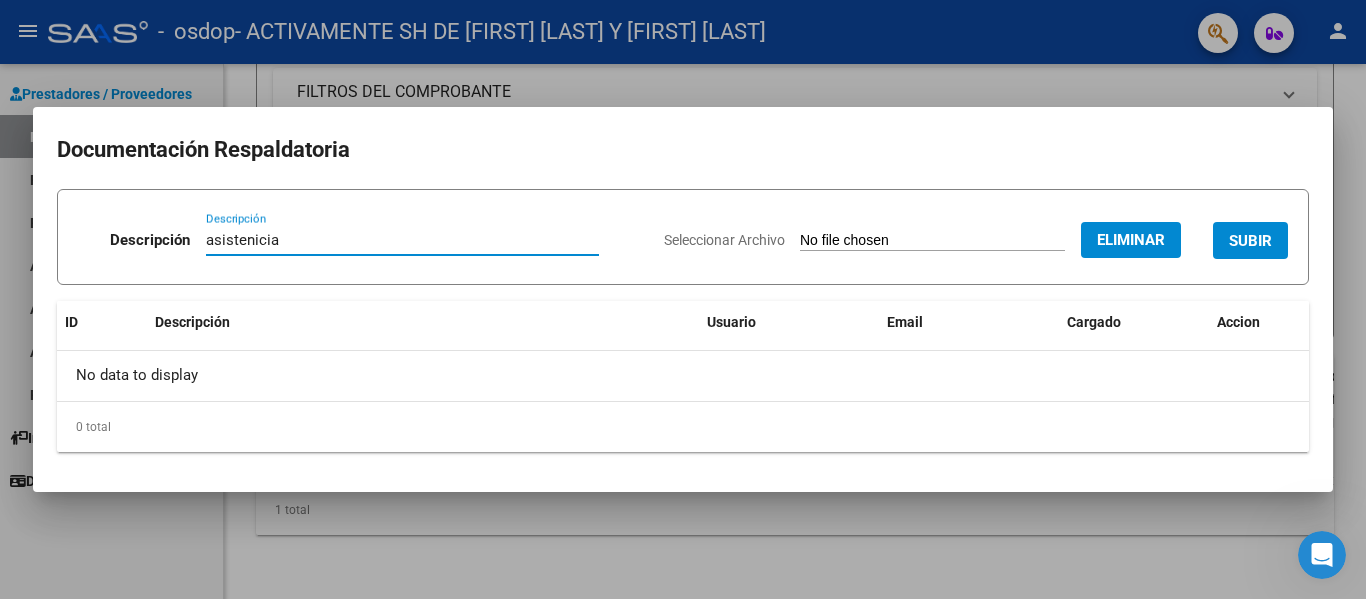 type on "asistenicia" 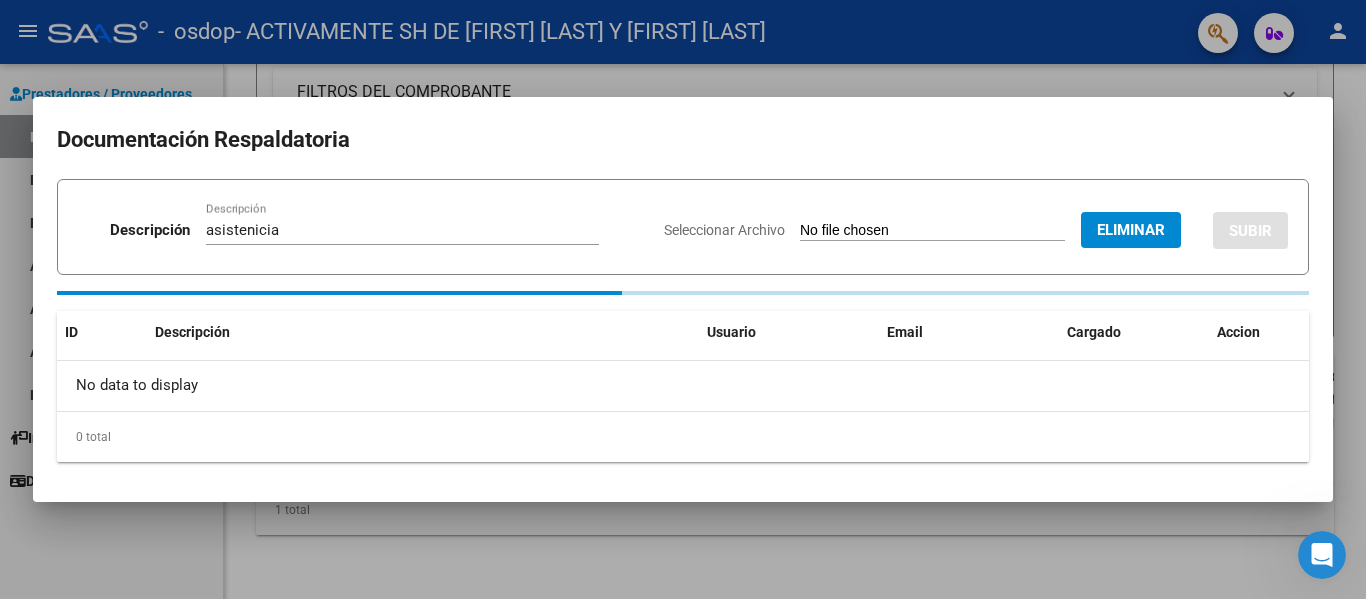 type 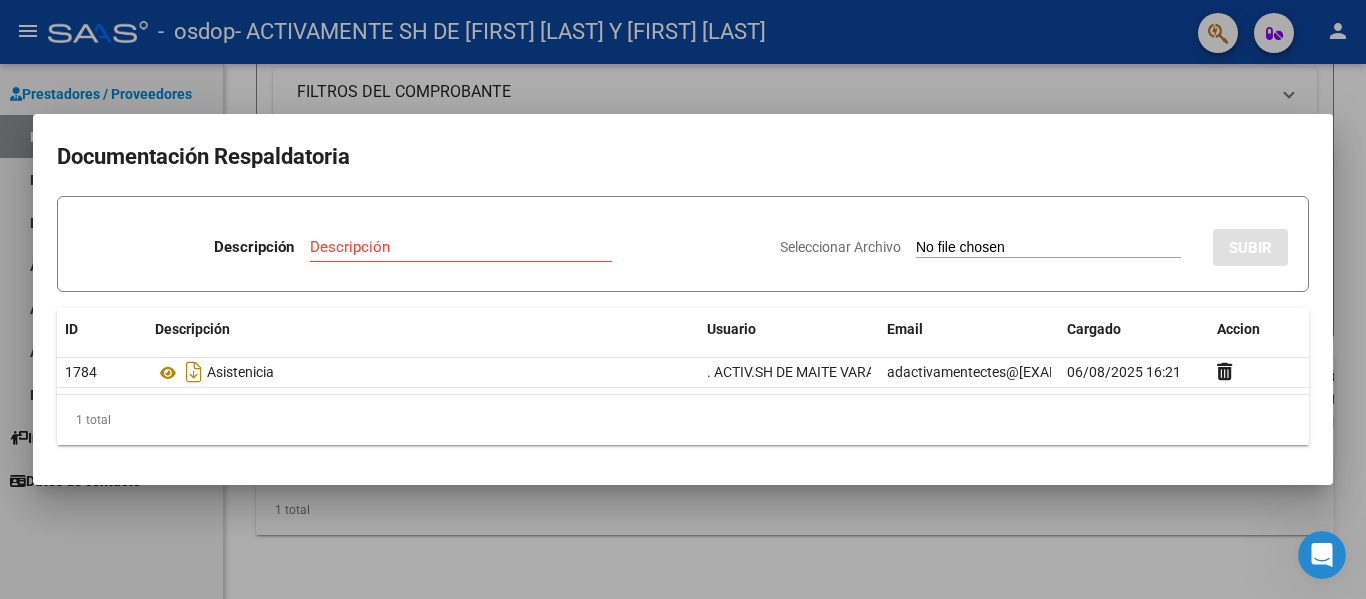 click at bounding box center [683, 299] 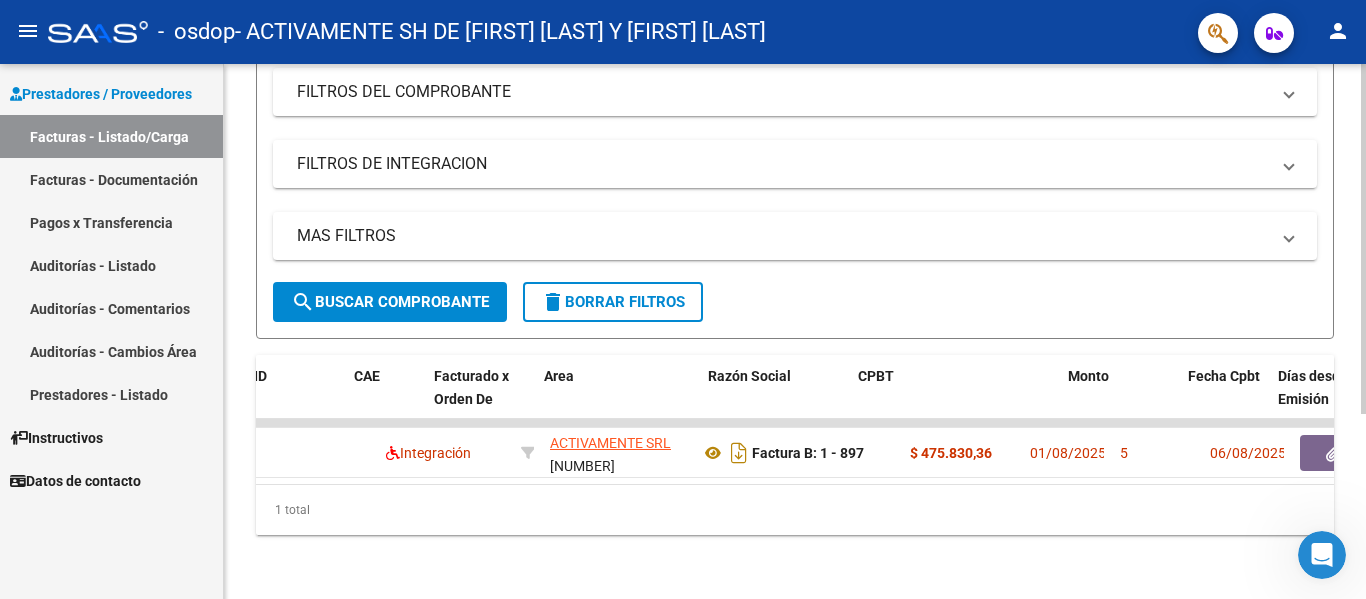 scroll, scrollTop: 0, scrollLeft: 0, axis: both 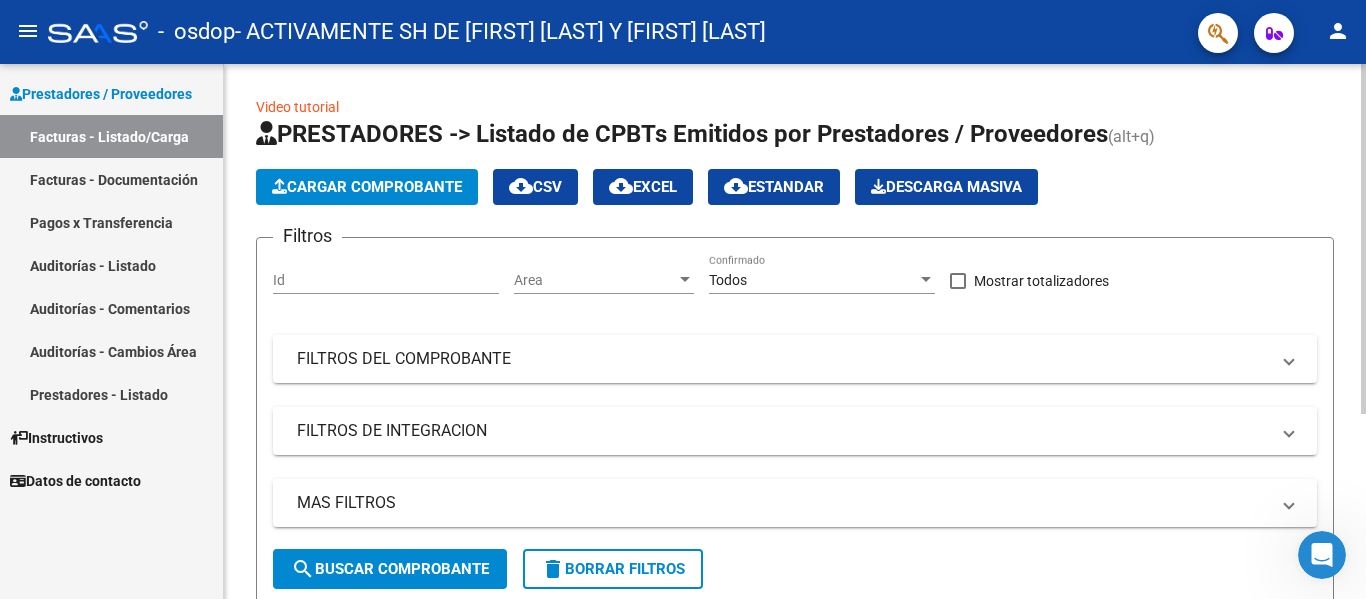 click on "Cargar Comprobante" 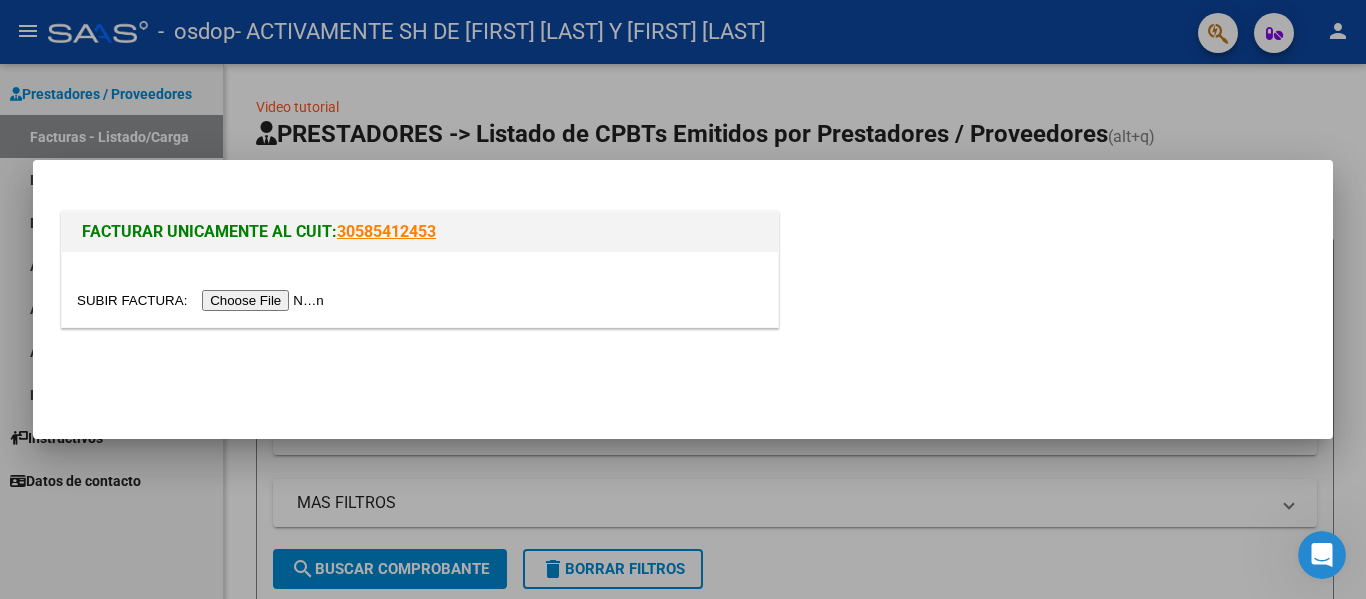 click at bounding box center (203, 300) 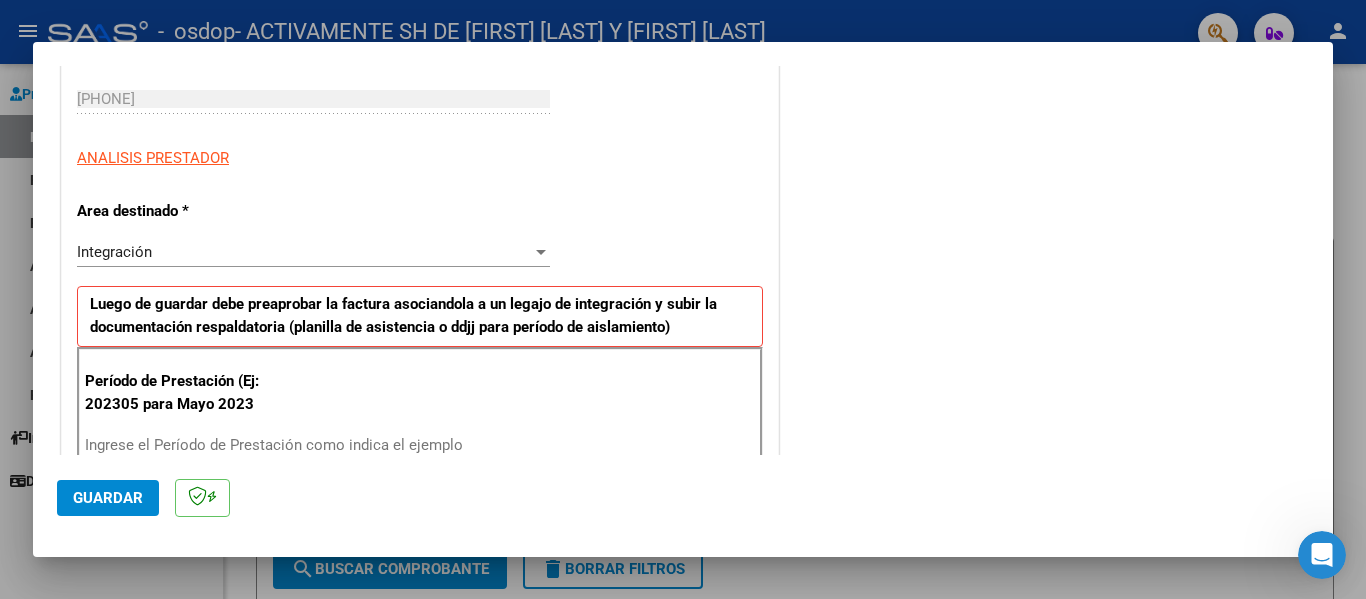 scroll, scrollTop: 400, scrollLeft: 0, axis: vertical 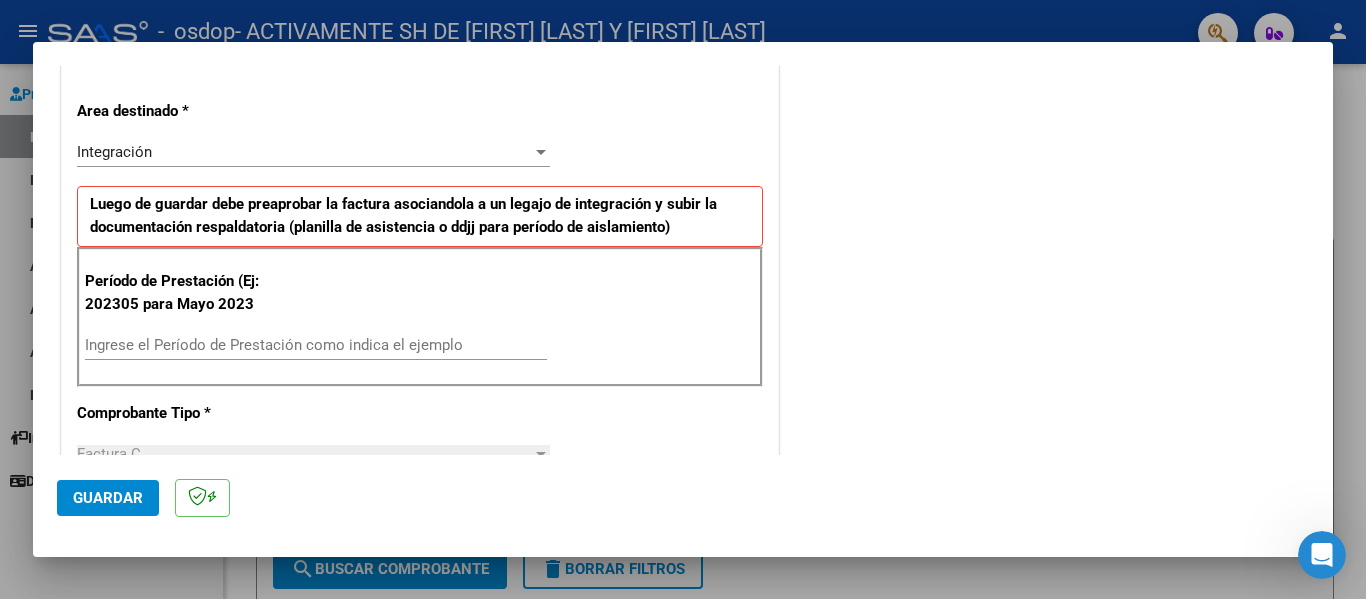 click on "Ingrese el Período de Prestación como indica el ejemplo" at bounding box center (316, 345) 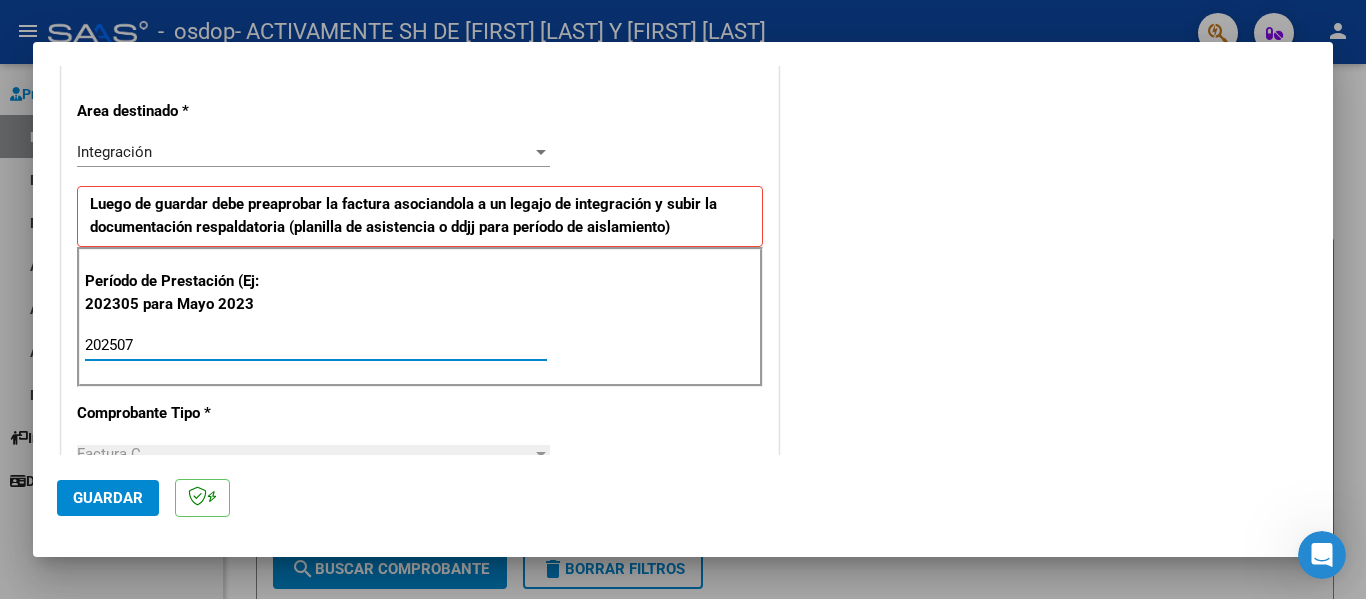 type on "202507" 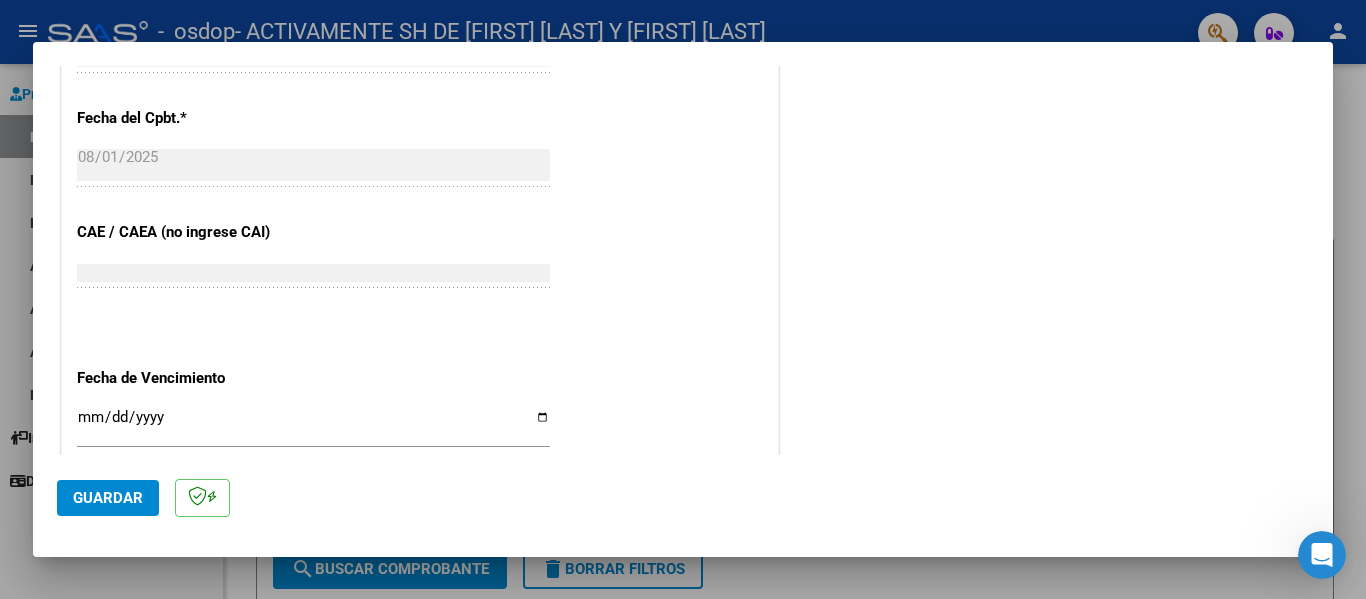 scroll, scrollTop: 1200, scrollLeft: 0, axis: vertical 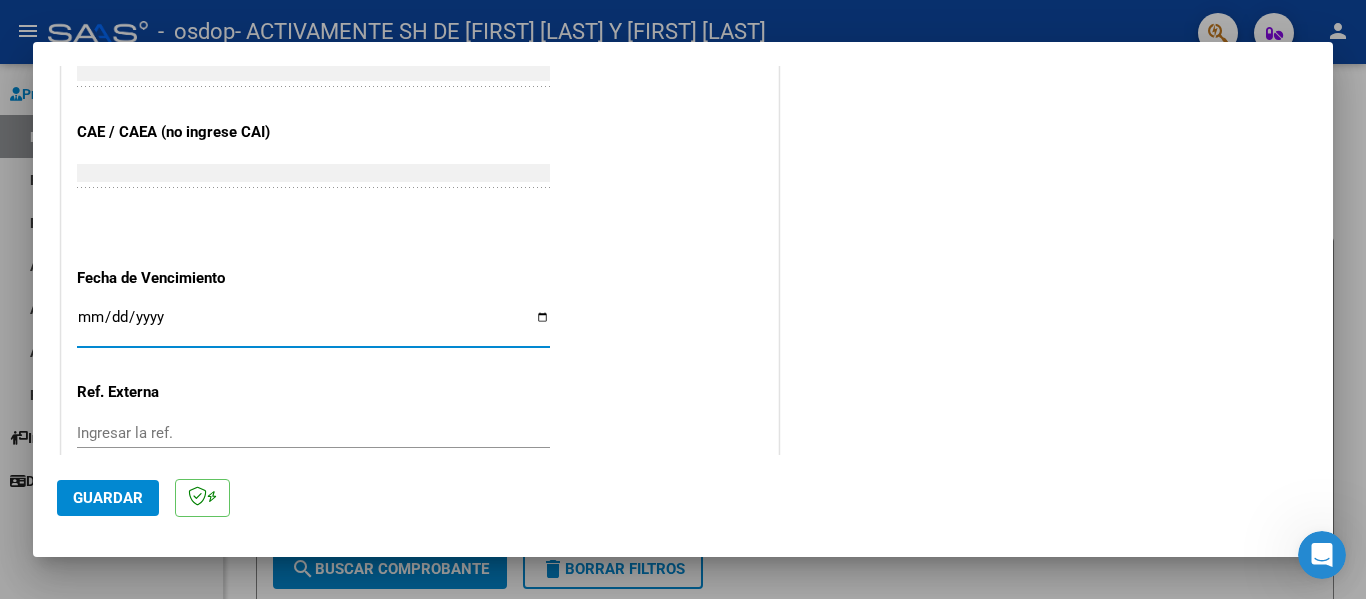 click on "Ingresar la fecha" at bounding box center (313, 325) 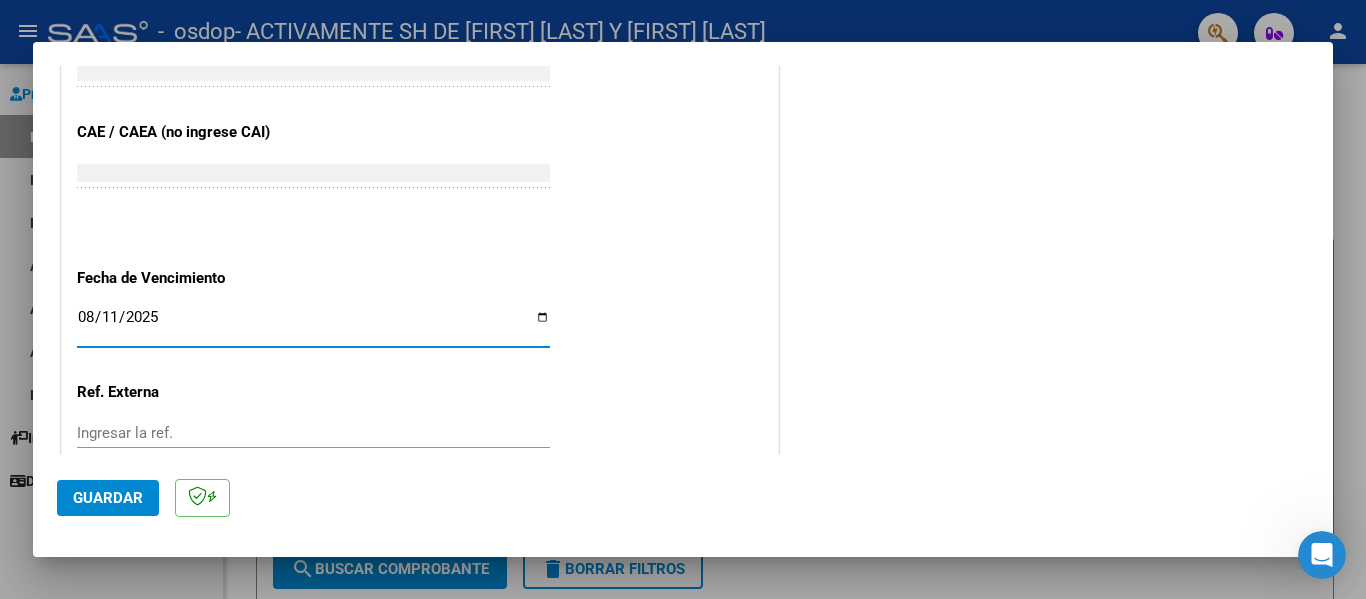 scroll, scrollTop: 1333, scrollLeft: 0, axis: vertical 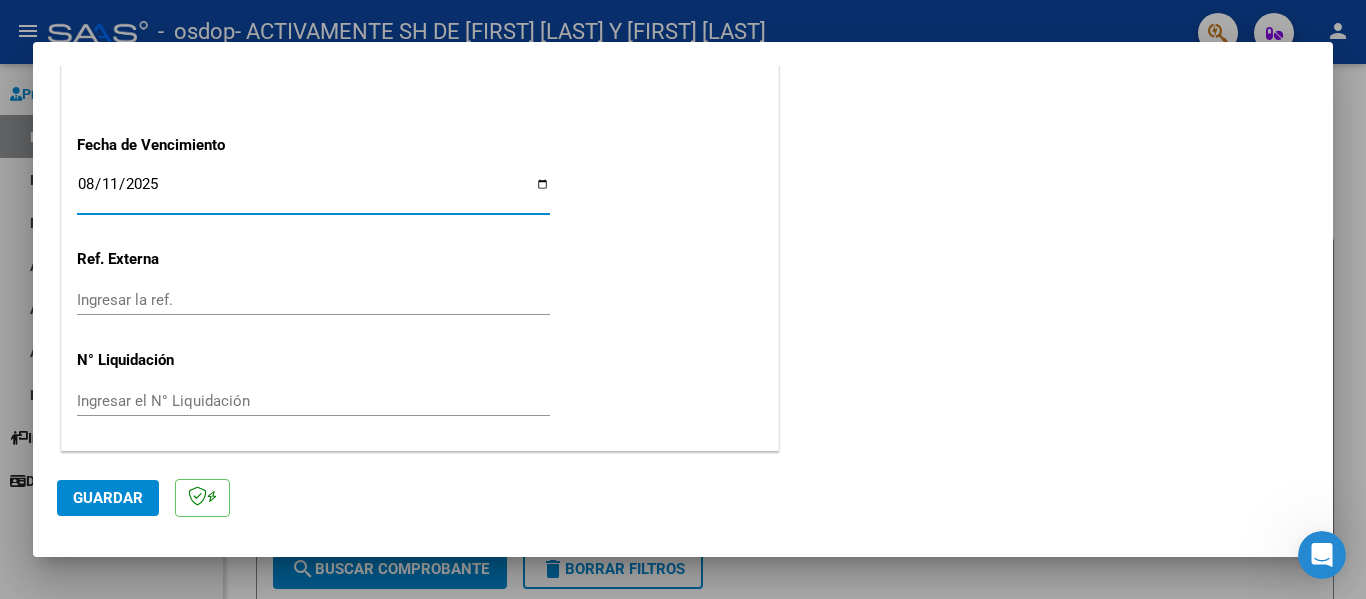 click on "Guardar" 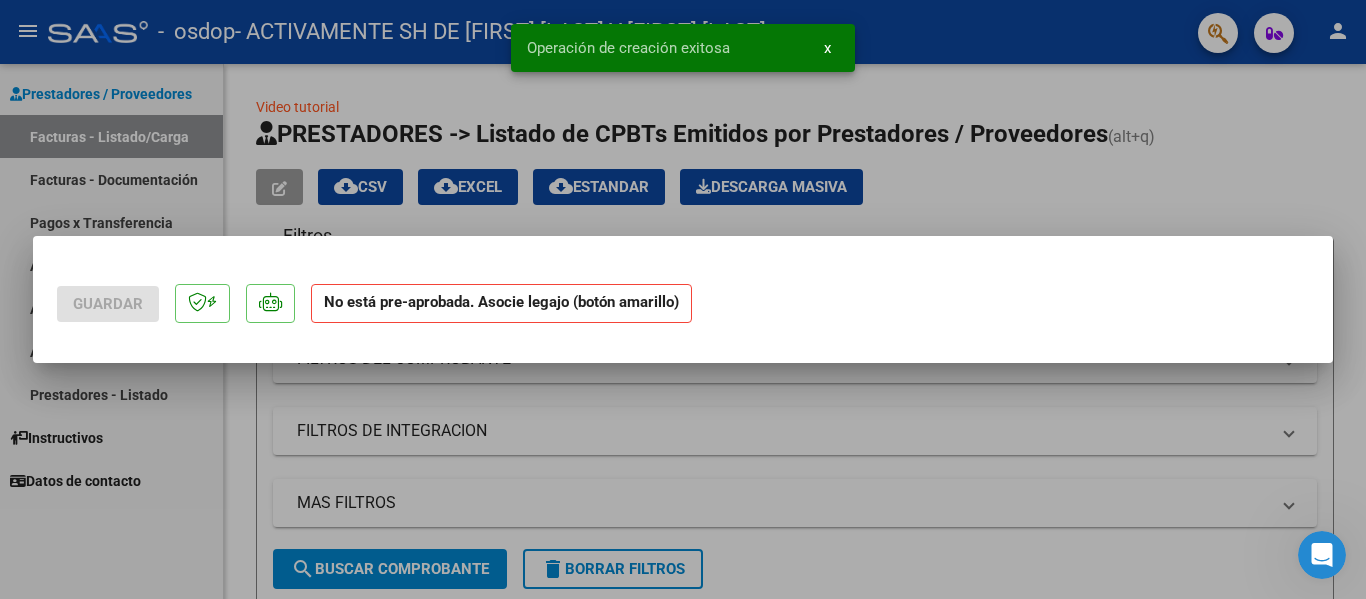 scroll, scrollTop: 0, scrollLeft: 0, axis: both 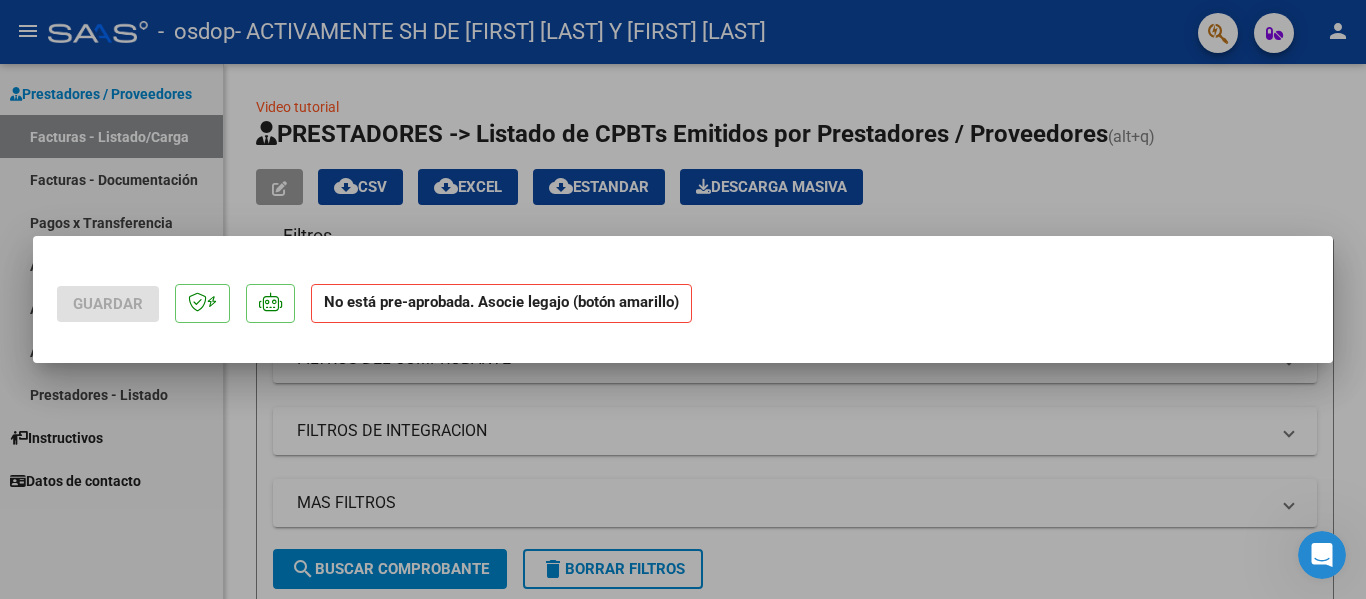 click at bounding box center [683, 299] 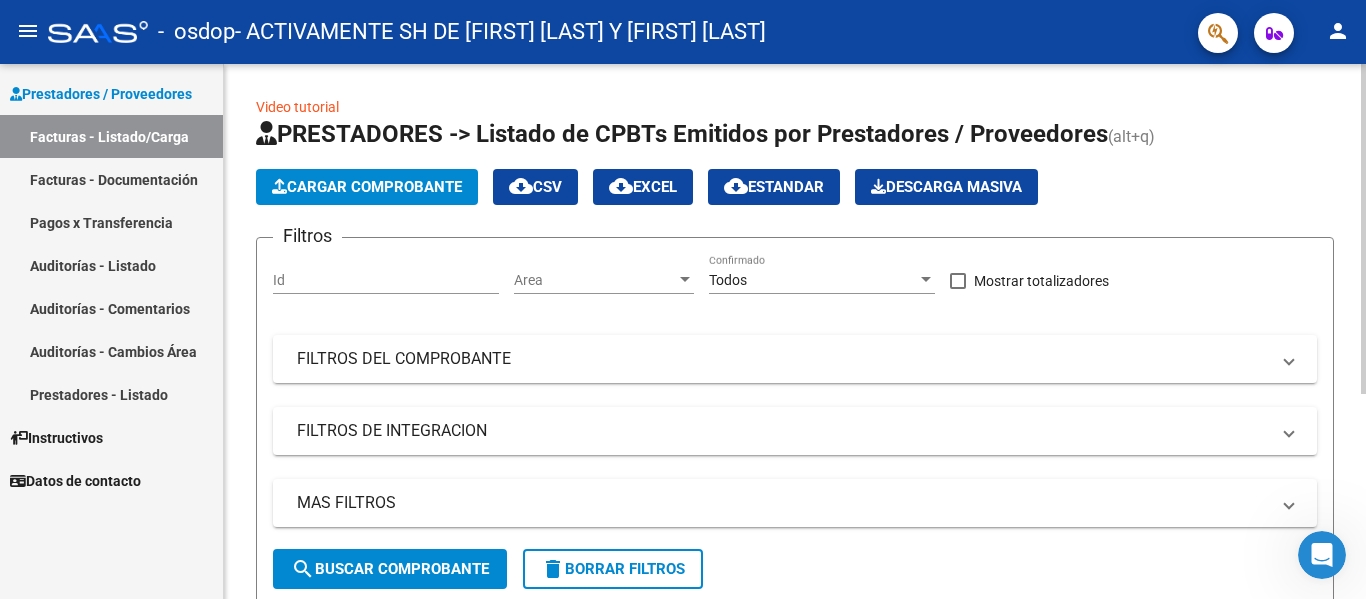 scroll, scrollTop: 300, scrollLeft: 0, axis: vertical 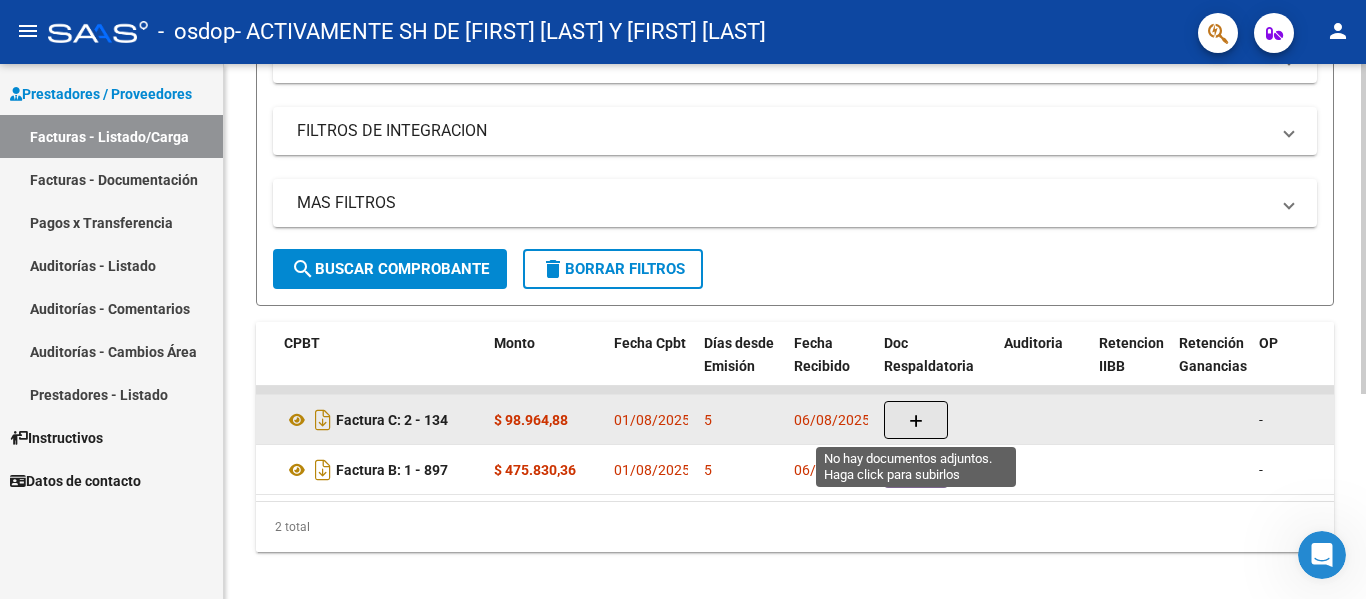 click 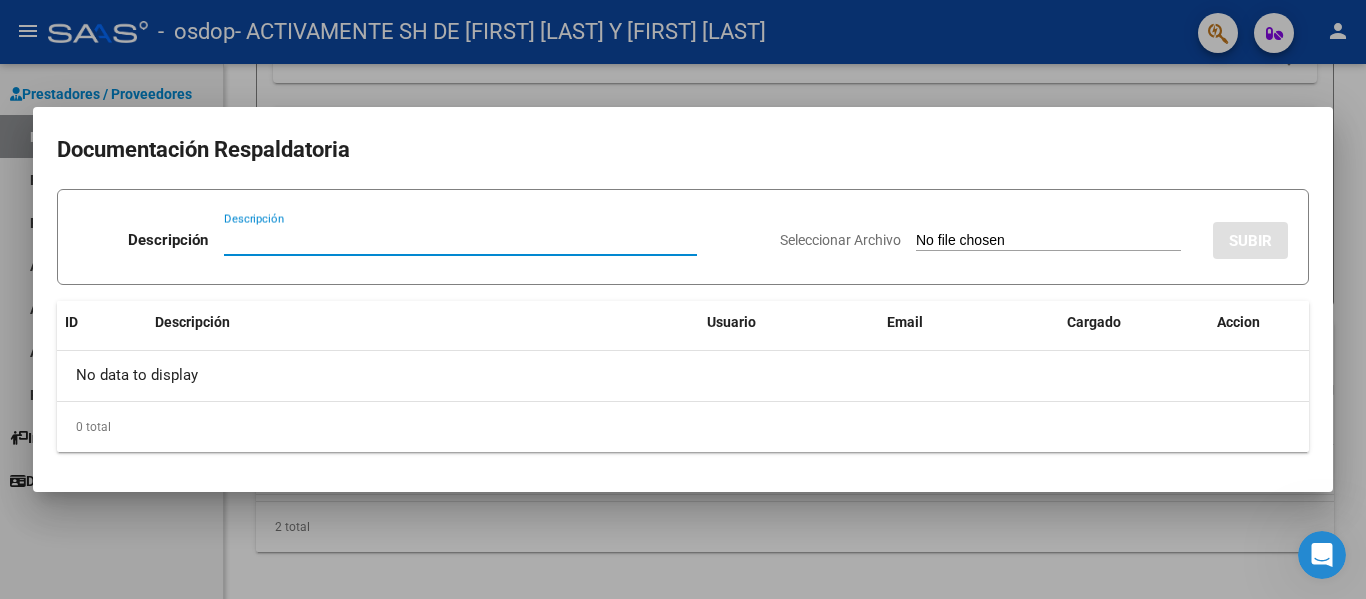 click on "Seleccionar Archivo" at bounding box center [1048, 241] 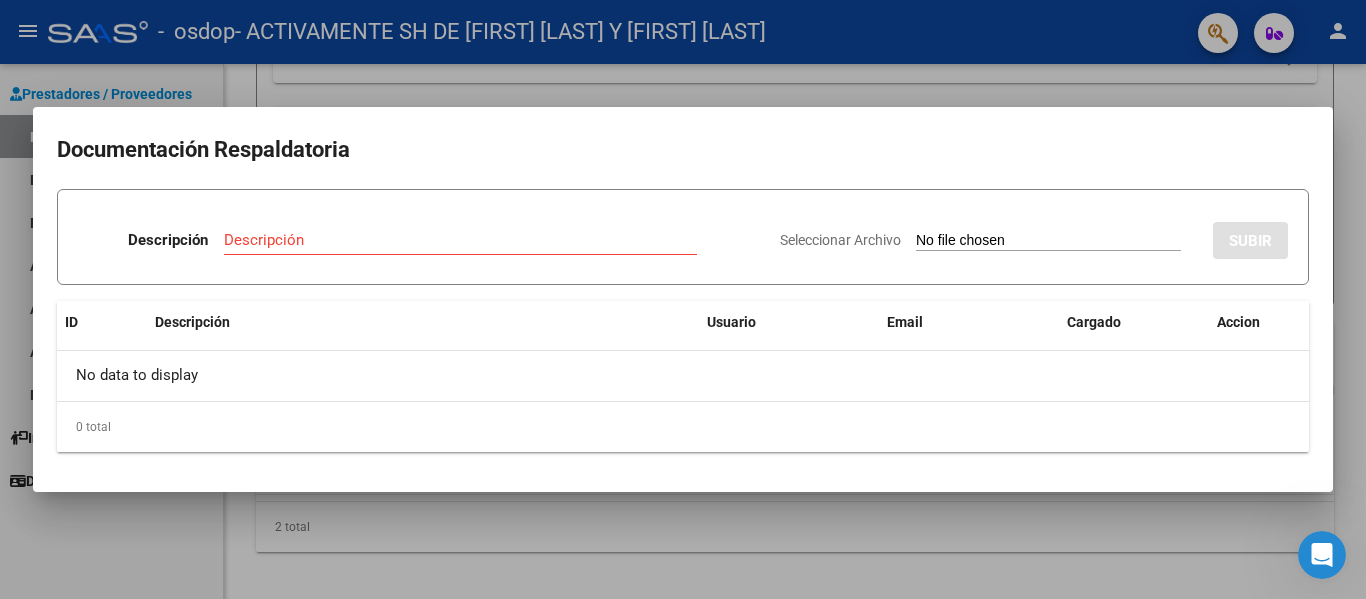type on "C:\fakepath\[NAME] julio.pdf" 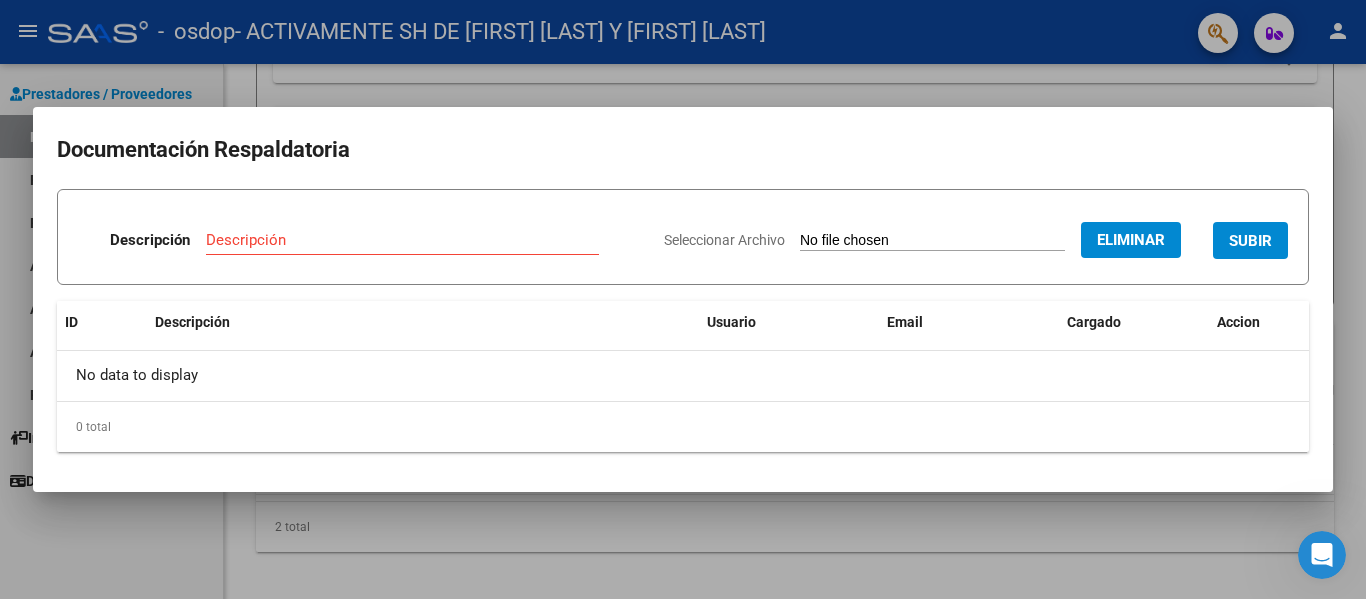 click on "Descripción" at bounding box center (402, 240) 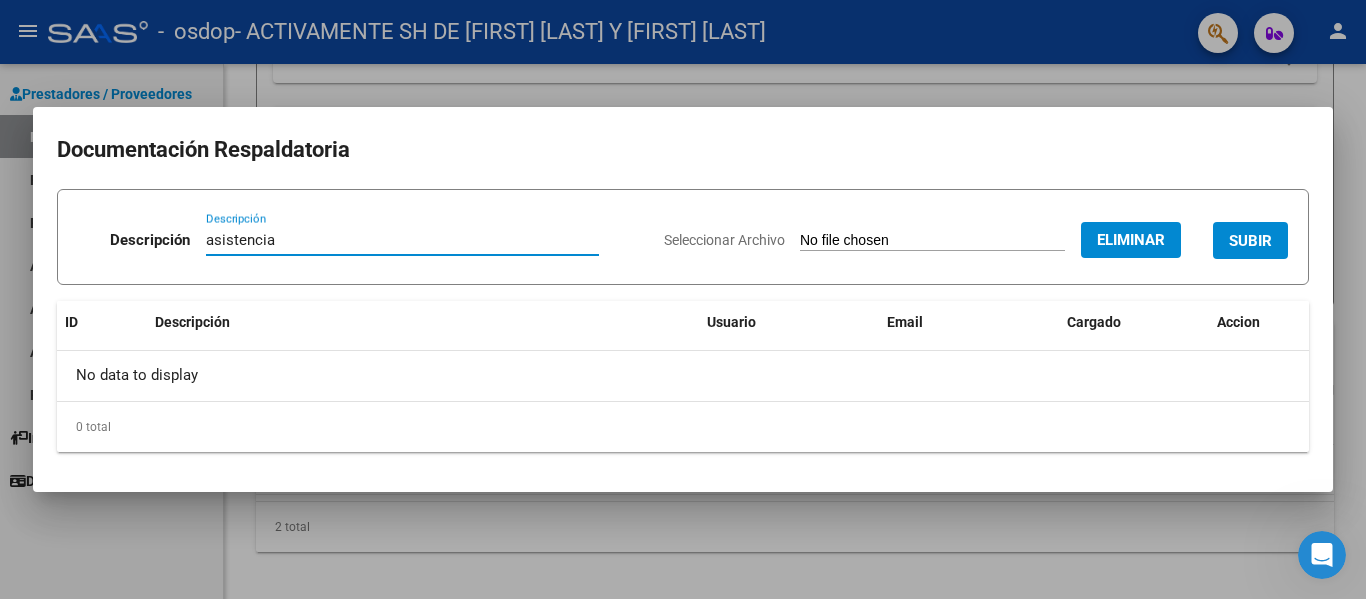 type on "asistencia" 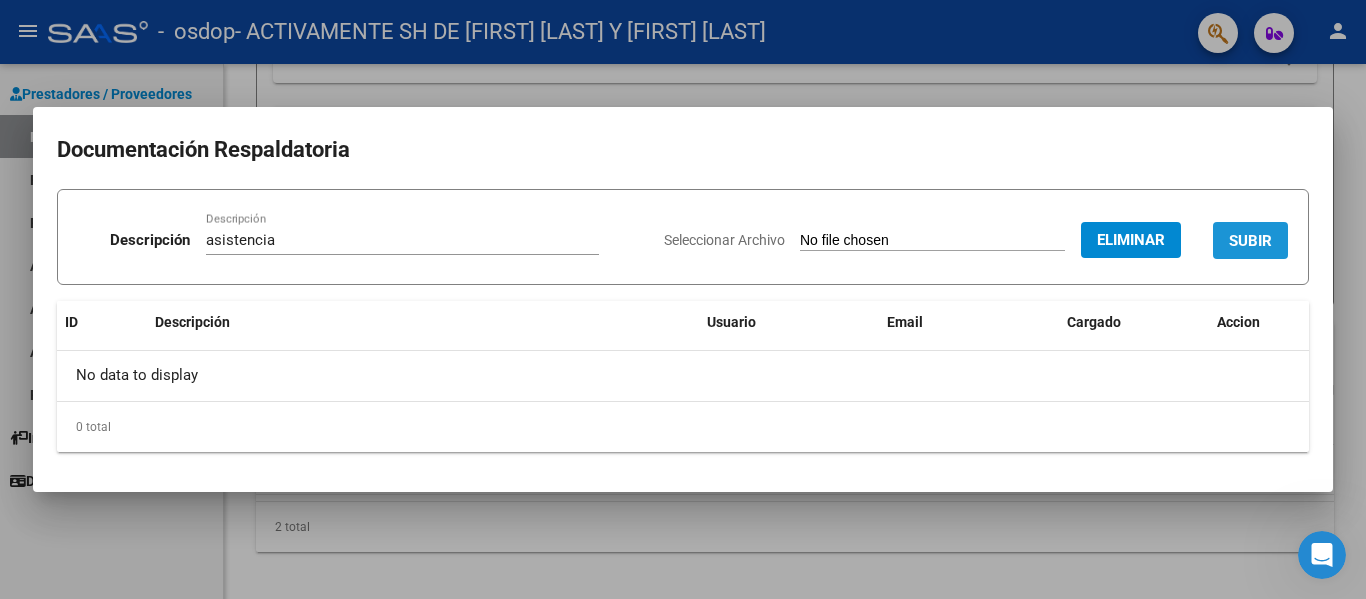 click on "SUBIR" at bounding box center [1250, 241] 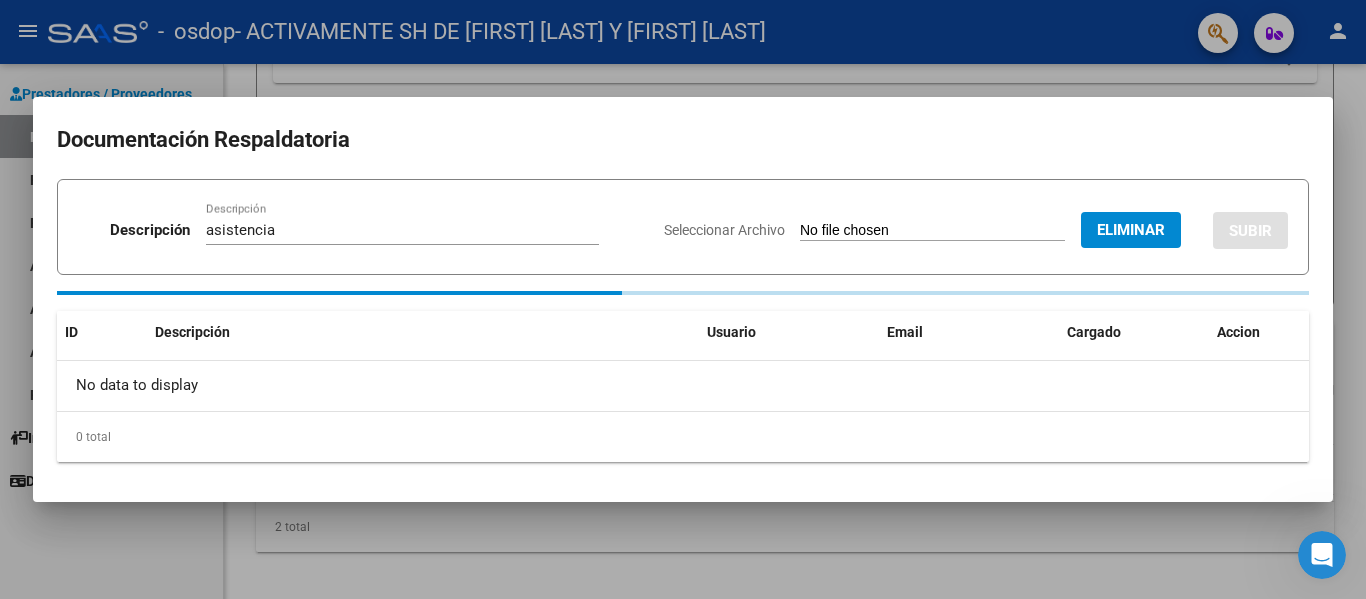 type 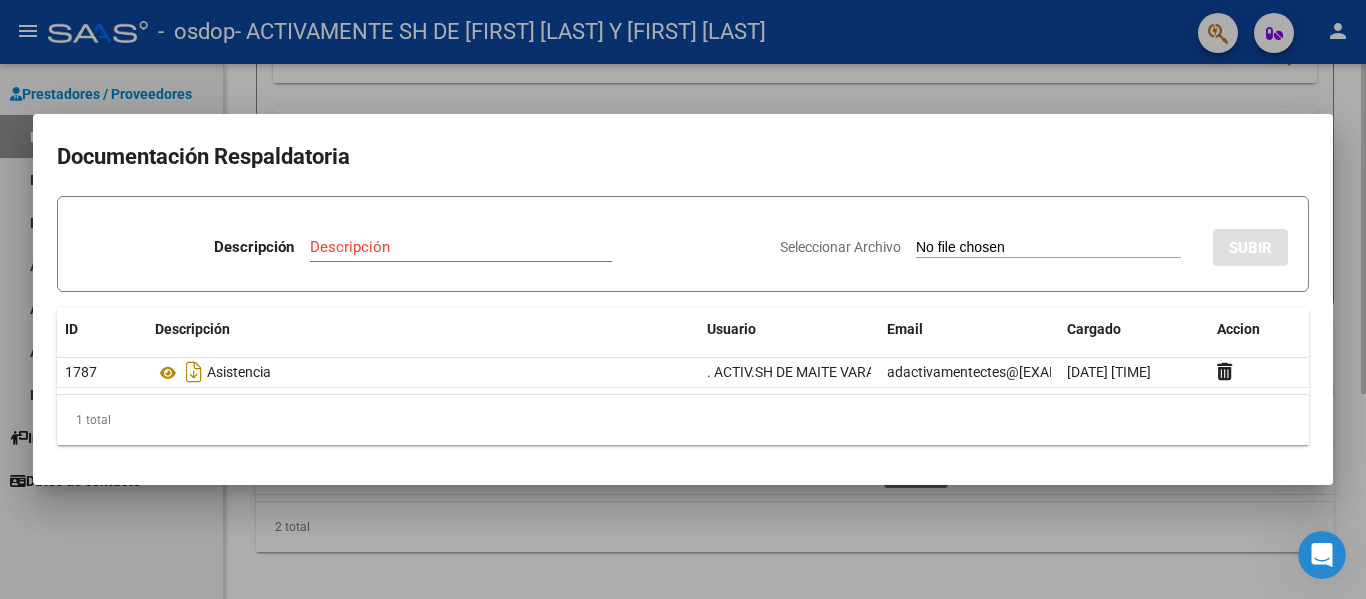 click at bounding box center [683, 299] 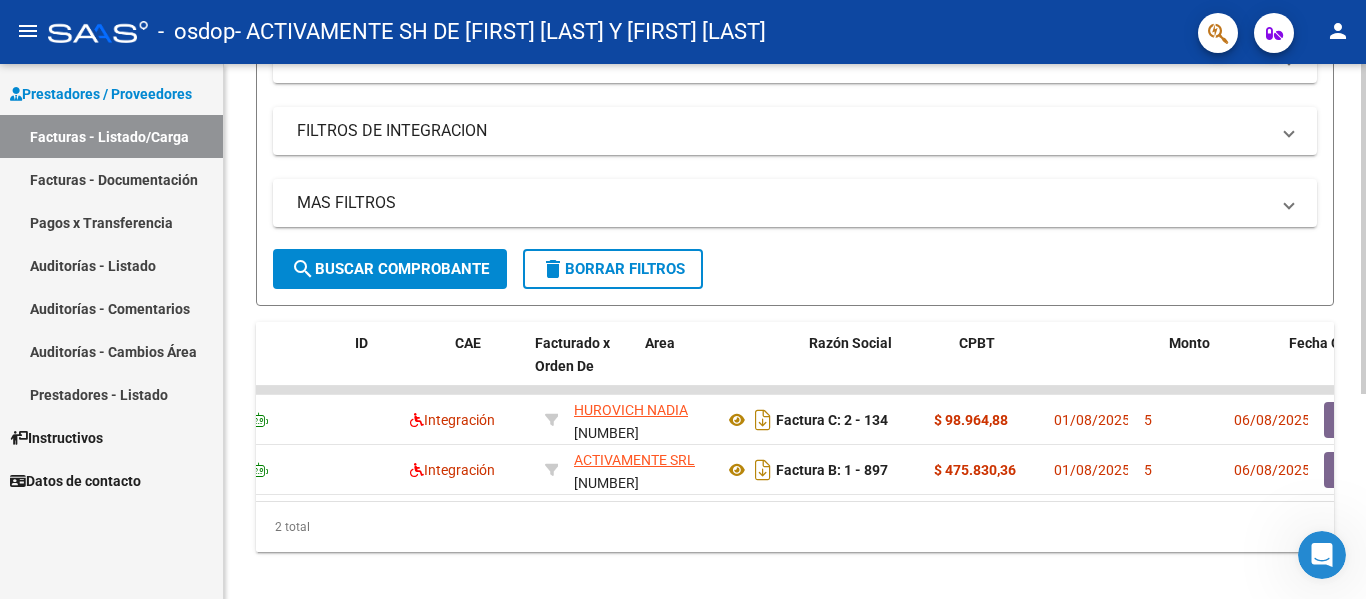 scroll, scrollTop: 0, scrollLeft: 0, axis: both 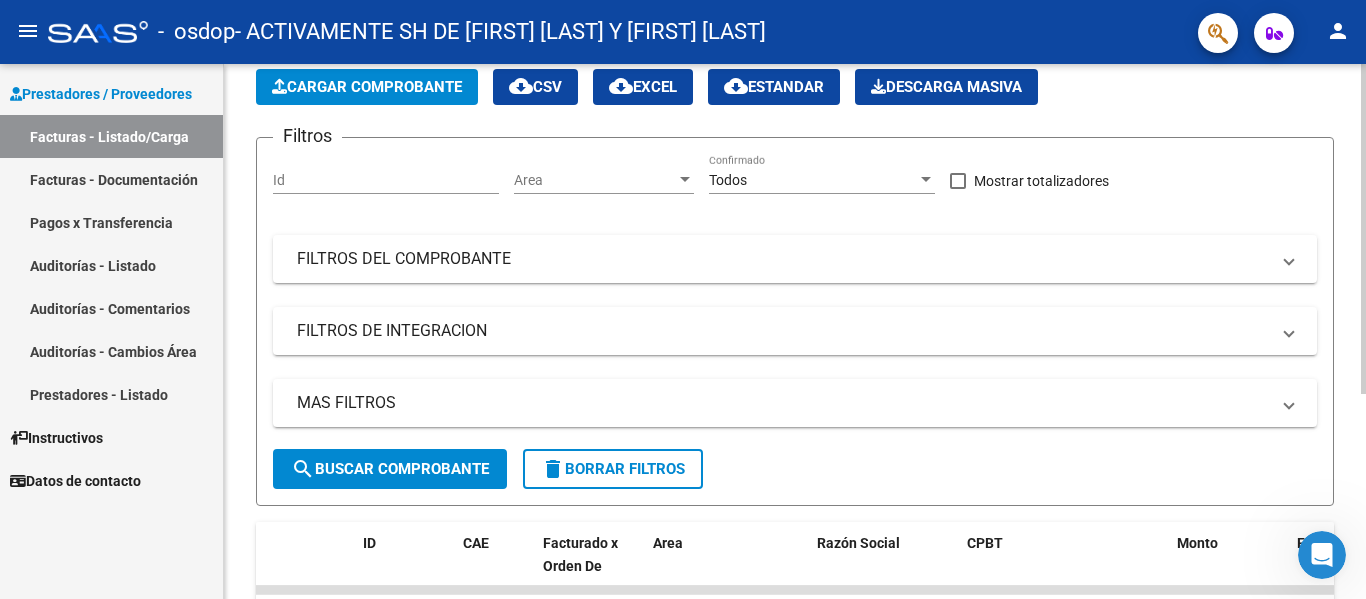 click on "Cargar Comprobante" 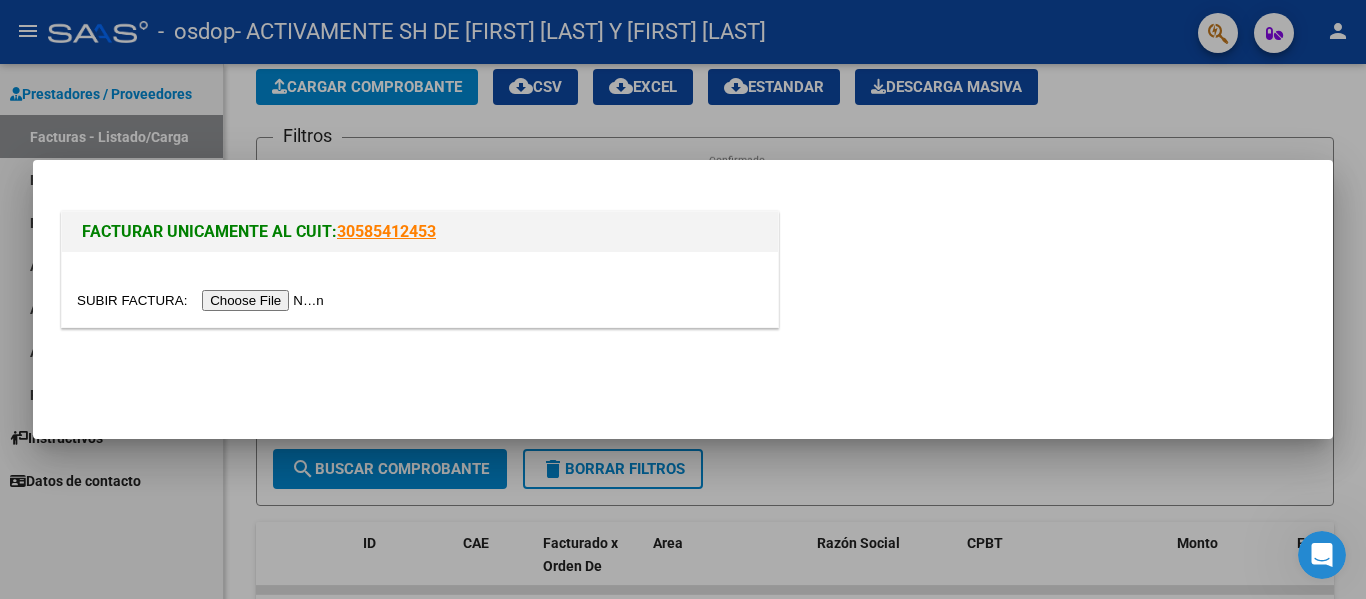 click at bounding box center [203, 300] 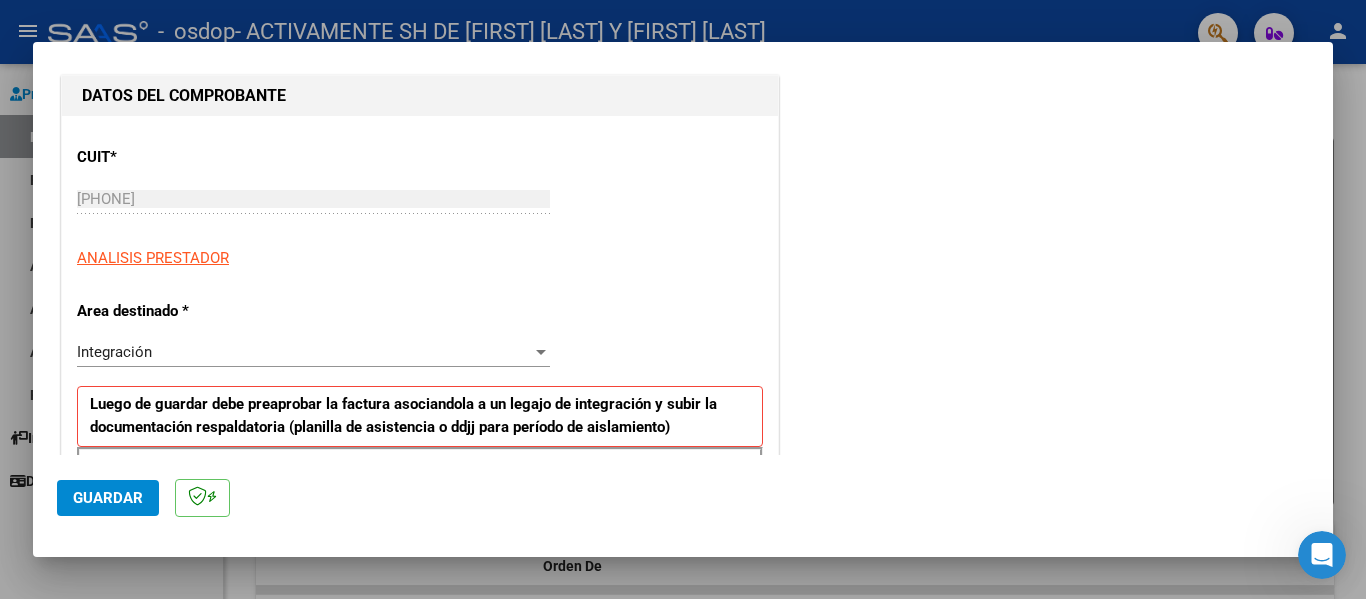 scroll, scrollTop: 400, scrollLeft: 0, axis: vertical 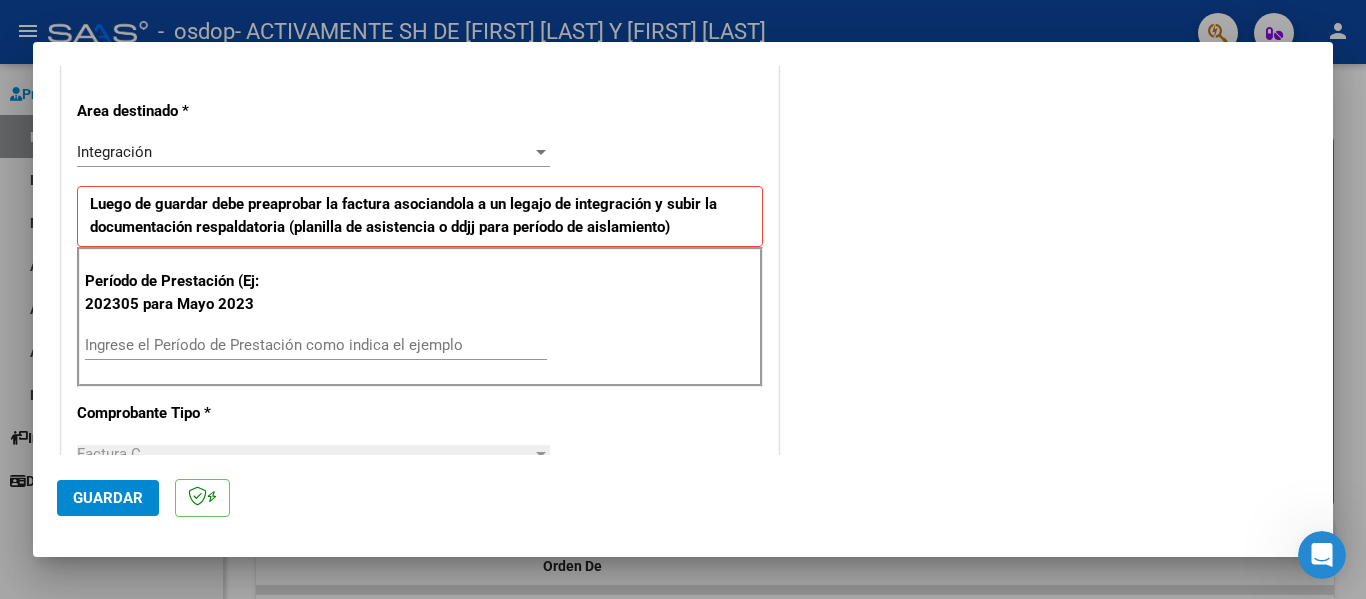 click on "Ingrese el Período de Prestación como indica el ejemplo" at bounding box center (316, 345) 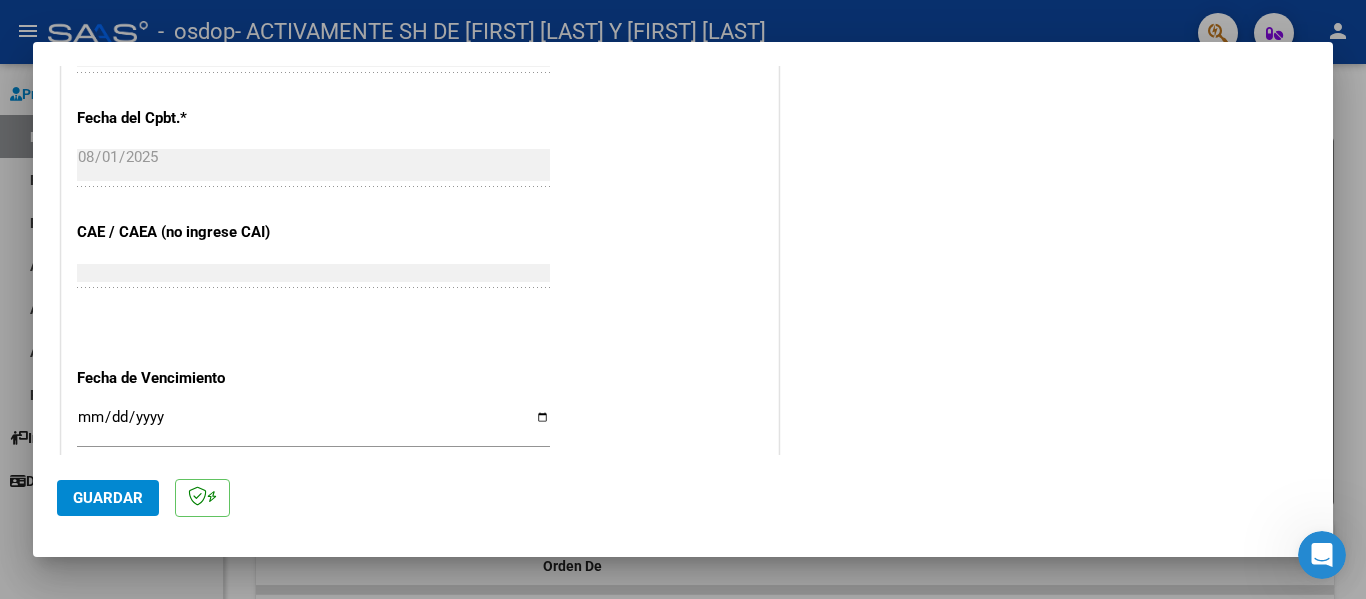 scroll, scrollTop: 1200, scrollLeft: 0, axis: vertical 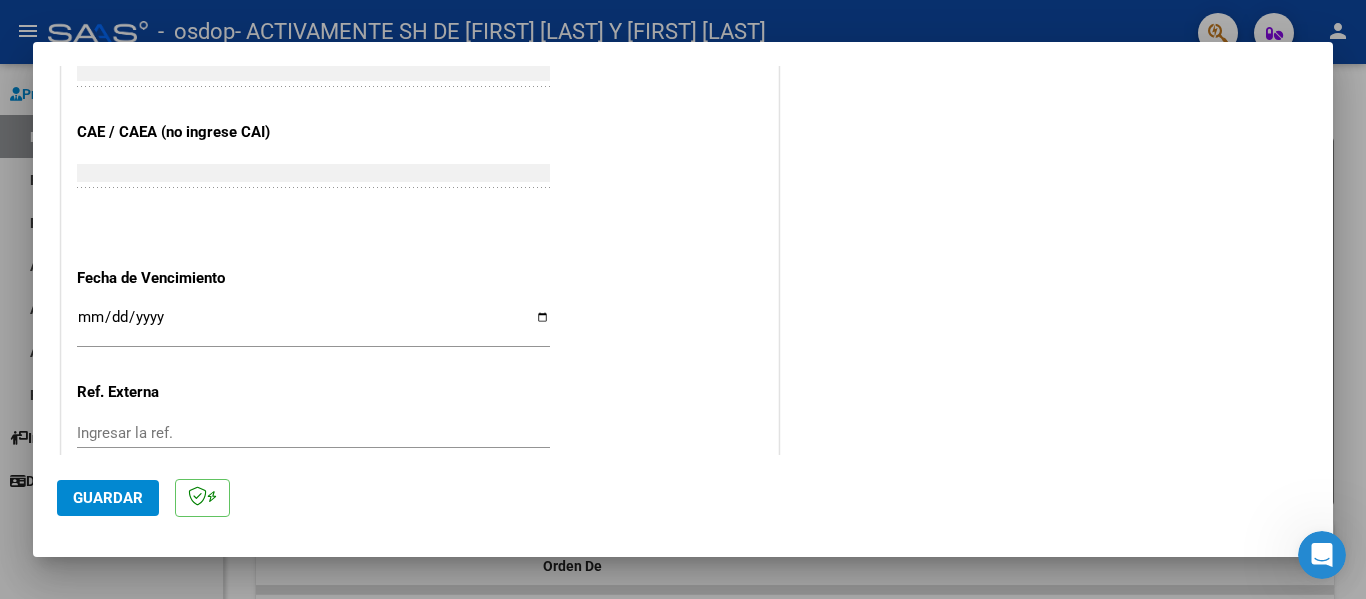 type on "202507" 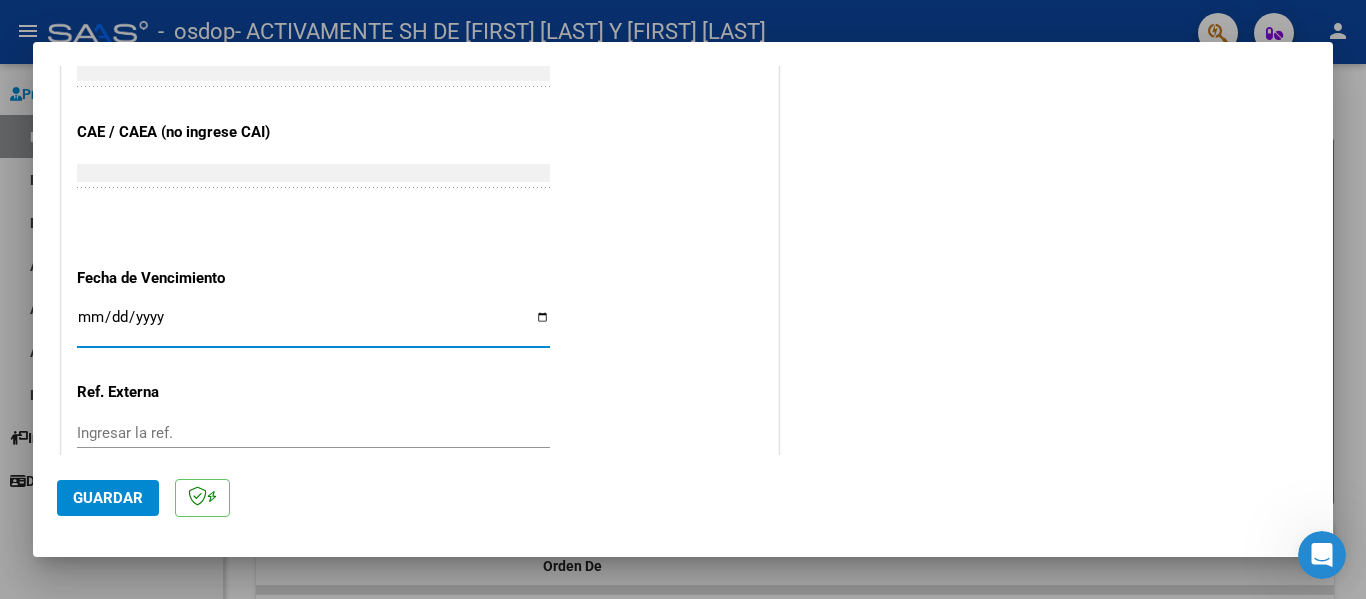 type on "2025-08-11" 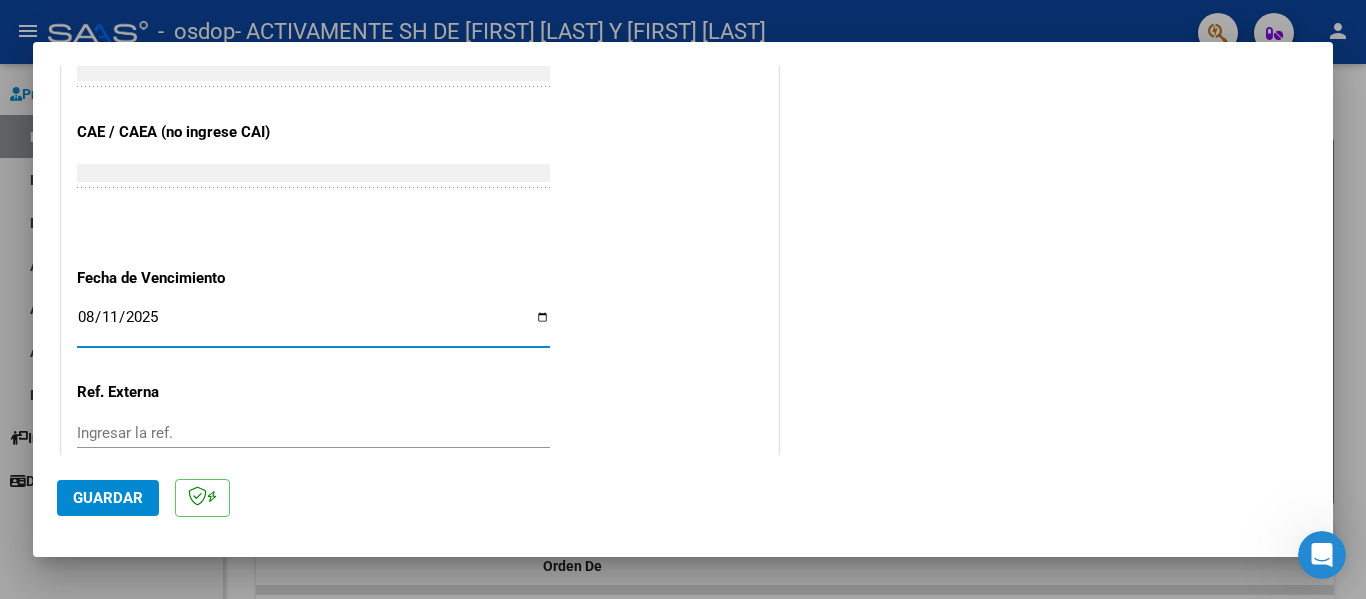 scroll, scrollTop: 1333, scrollLeft: 0, axis: vertical 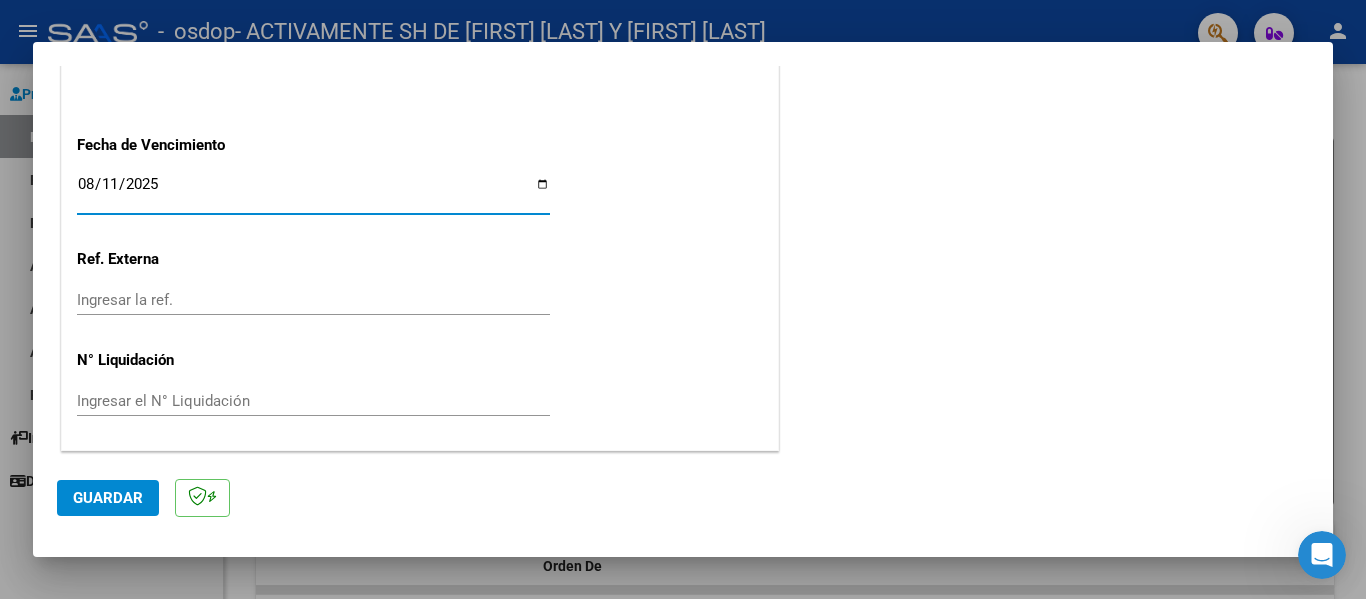 click on "Guardar" 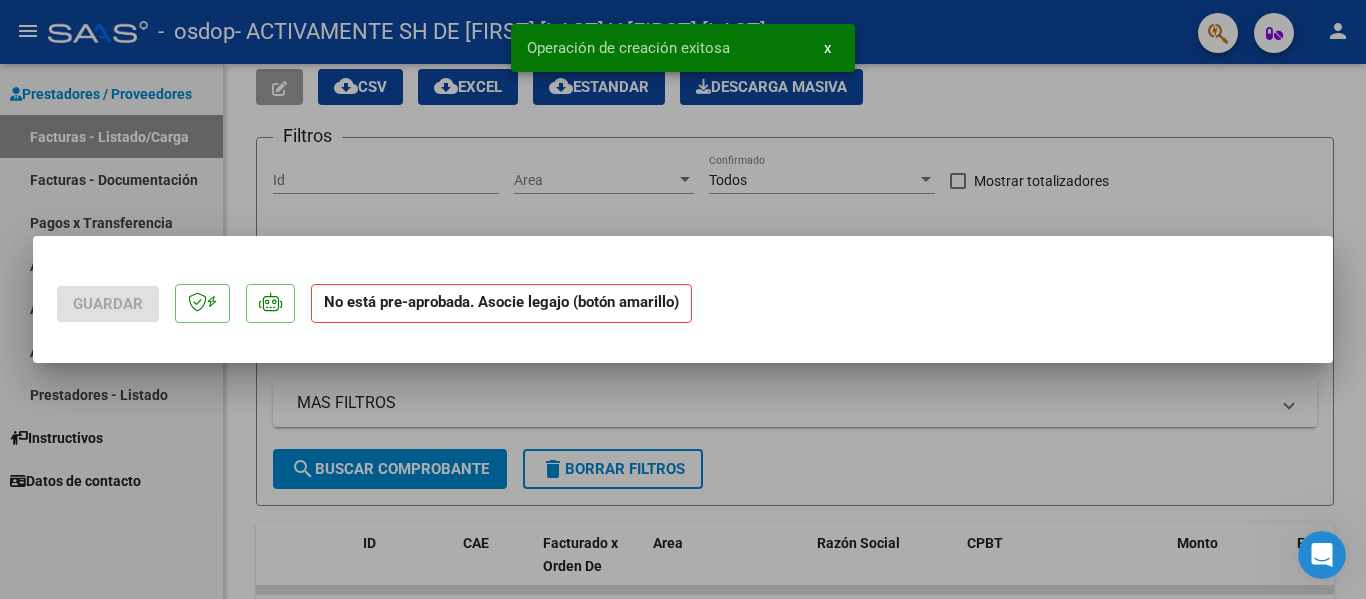 scroll, scrollTop: 0, scrollLeft: 0, axis: both 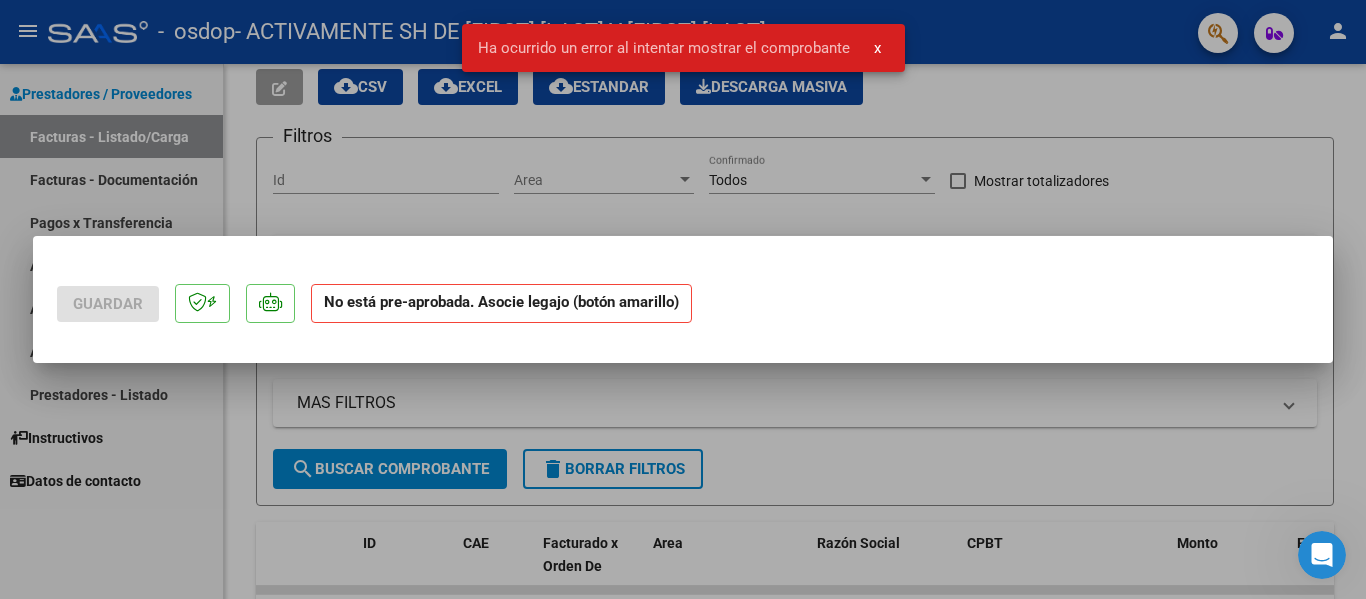 click at bounding box center (683, 299) 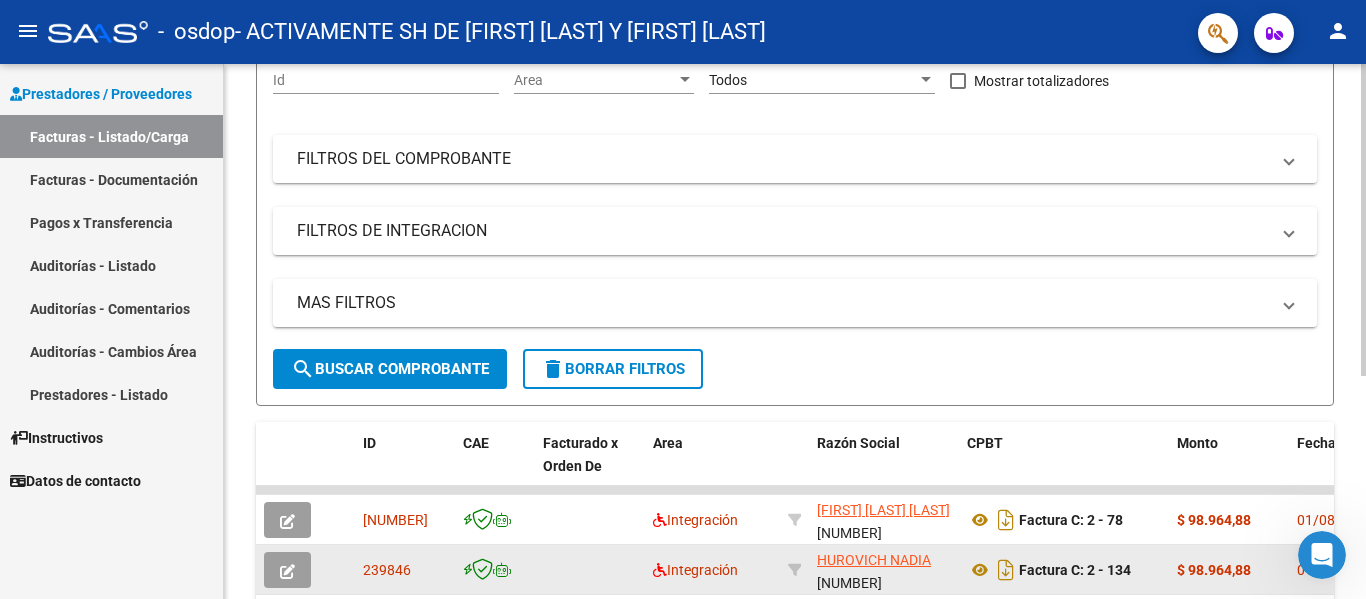 scroll, scrollTop: 300, scrollLeft: 0, axis: vertical 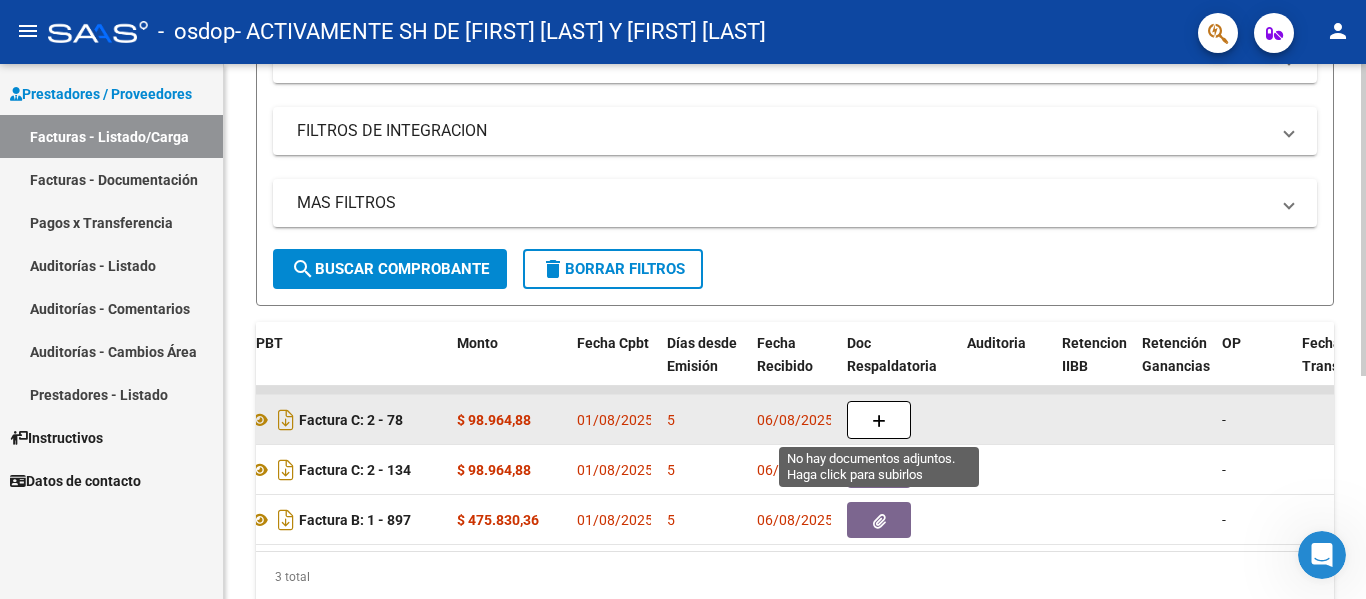 click 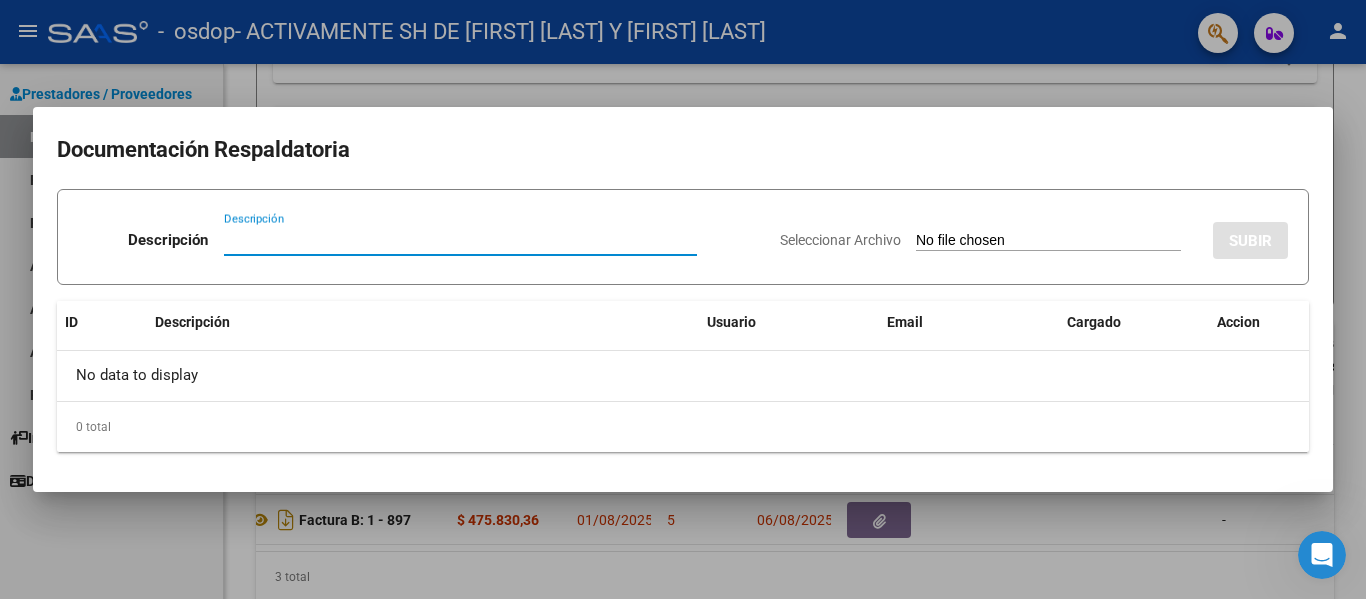click on "Seleccionar Archivo SUBIR" at bounding box center (1034, 236) 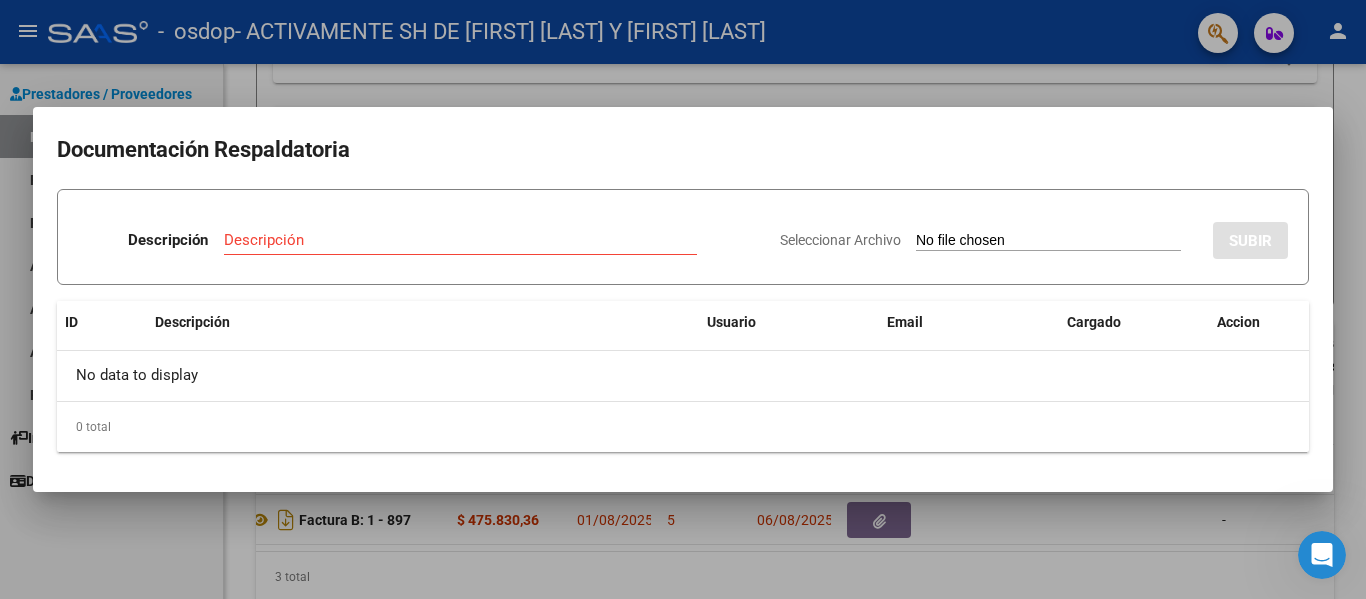 click on "Seleccionar Archivo" at bounding box center (1048, 241) 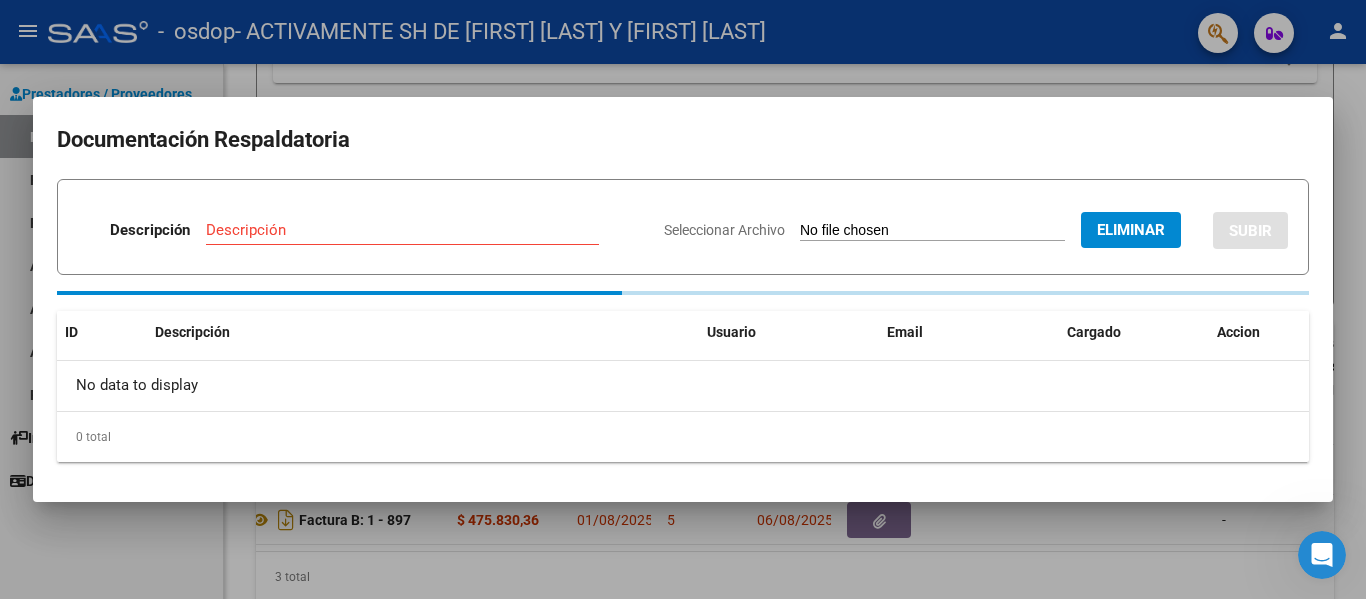 click on "Descripción Descripción" at bounding box center [363, 234] 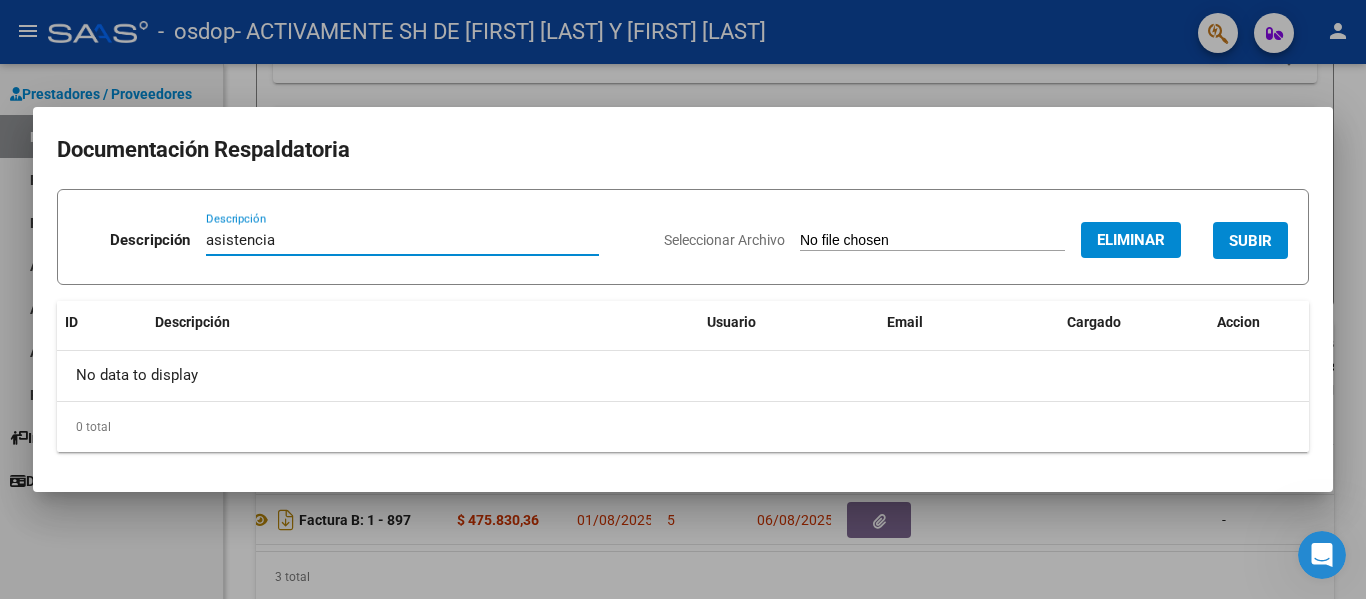 type on "asistencia" 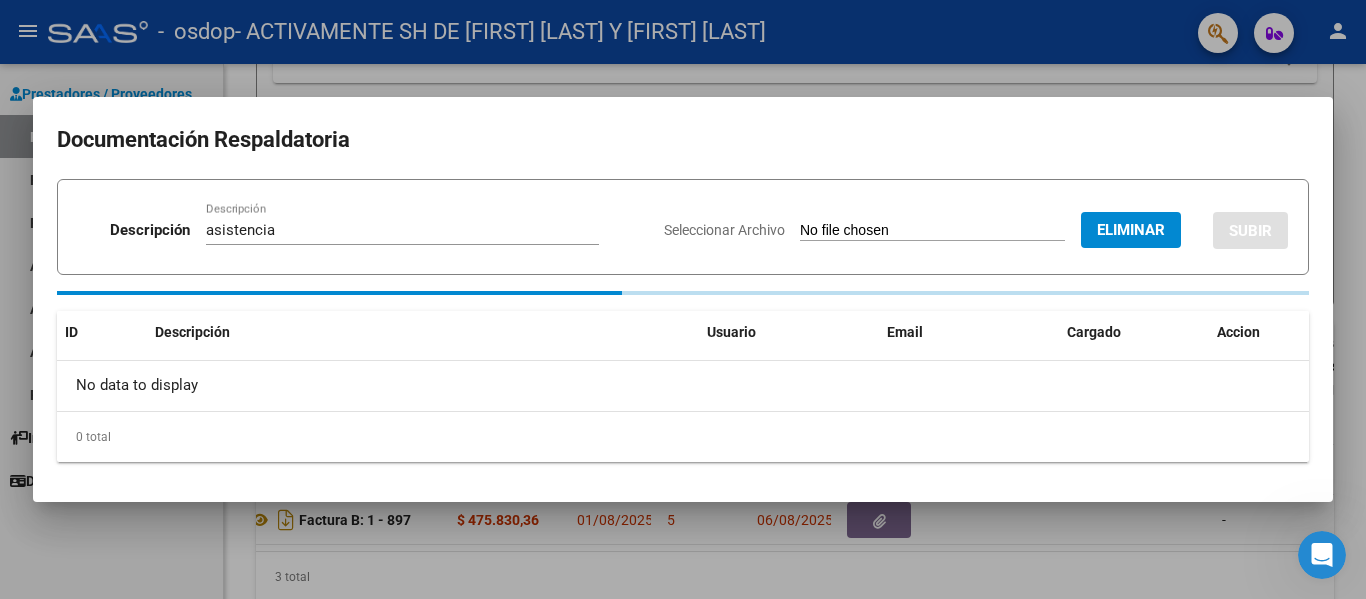 type 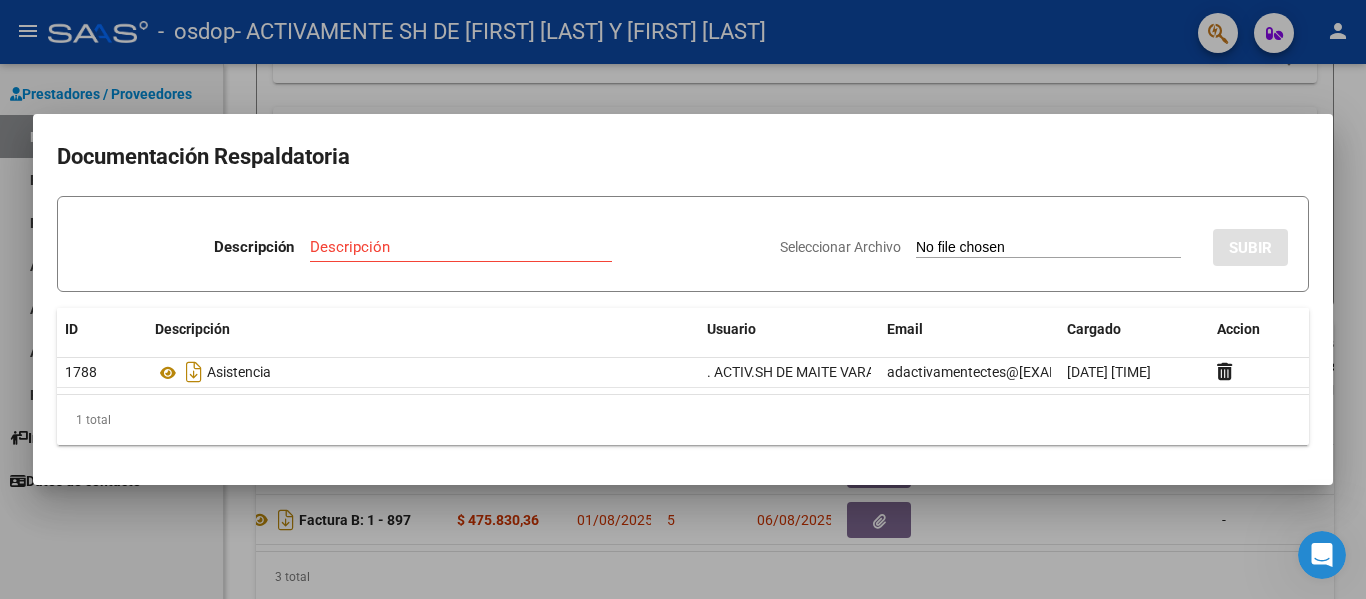 click at bounding box center [683, 299] 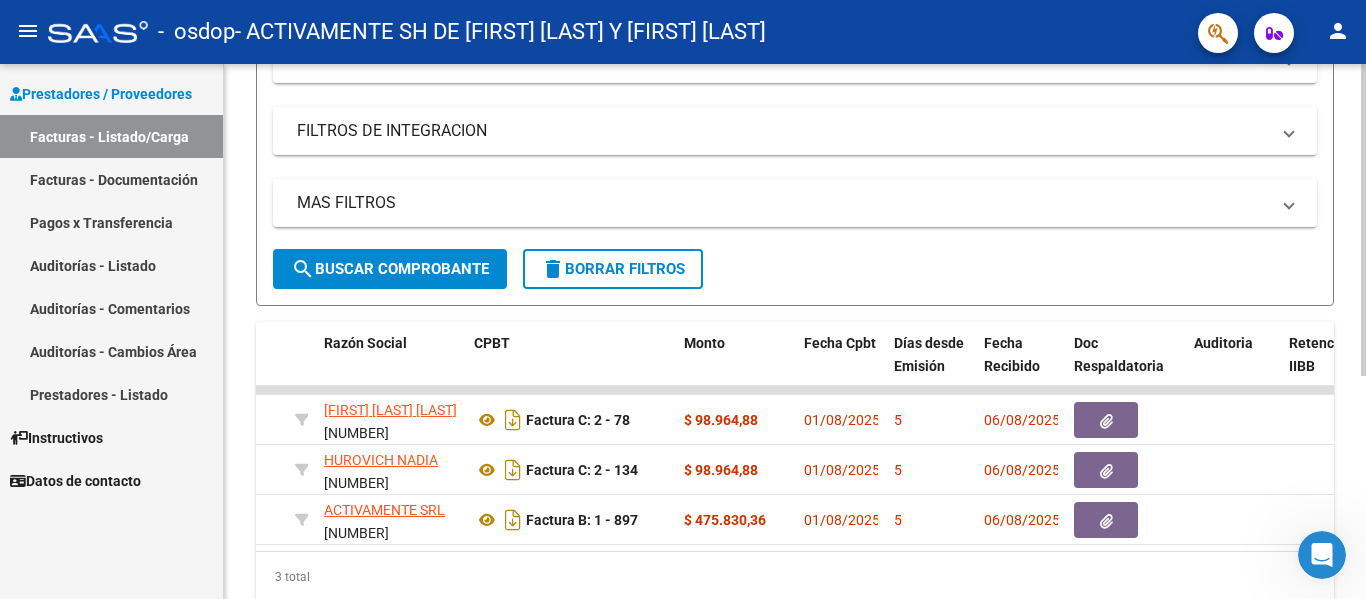 scroll, scrollTop: 0, scrollLeft: 0, axis: both 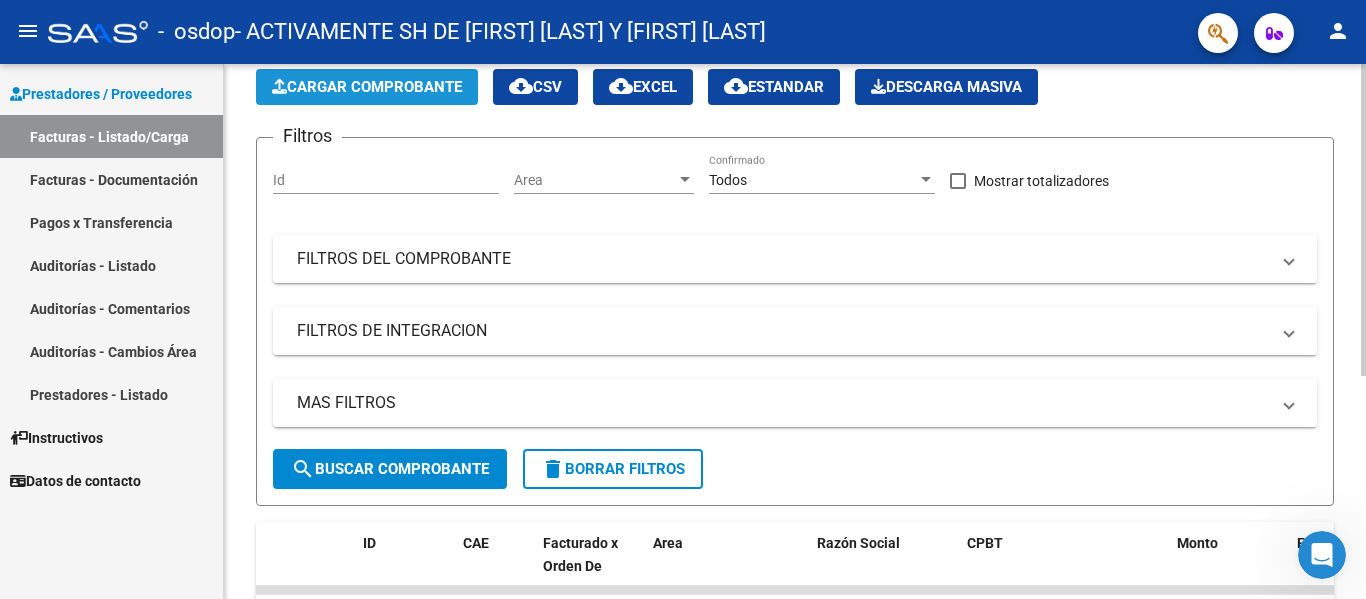 click on "Cargar Comprobante" 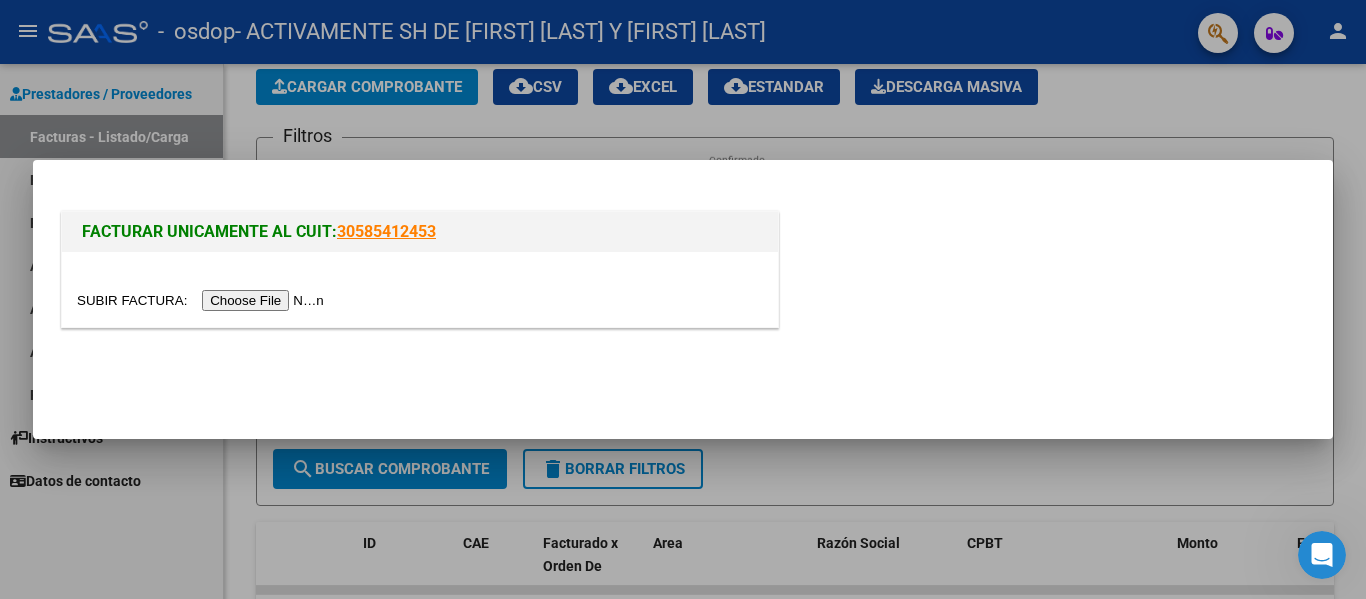 click at bounding box center [203, 300] 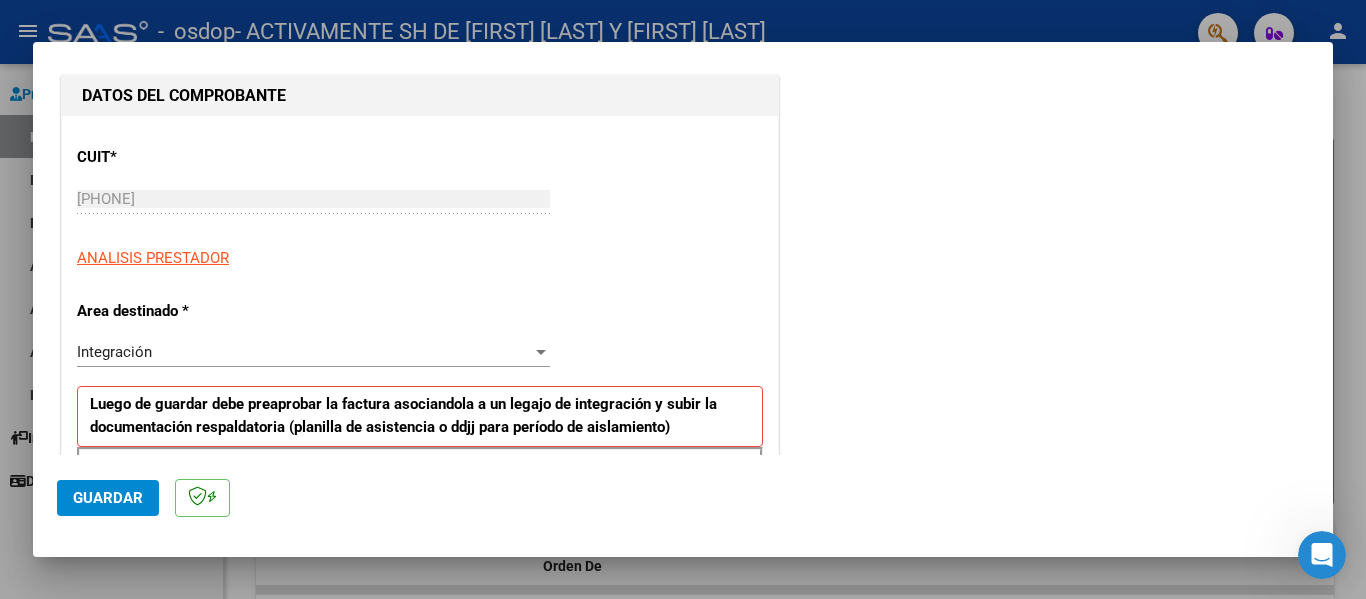 scroll, scrollTop: 400, scrollLeft: 0, axis: vertical 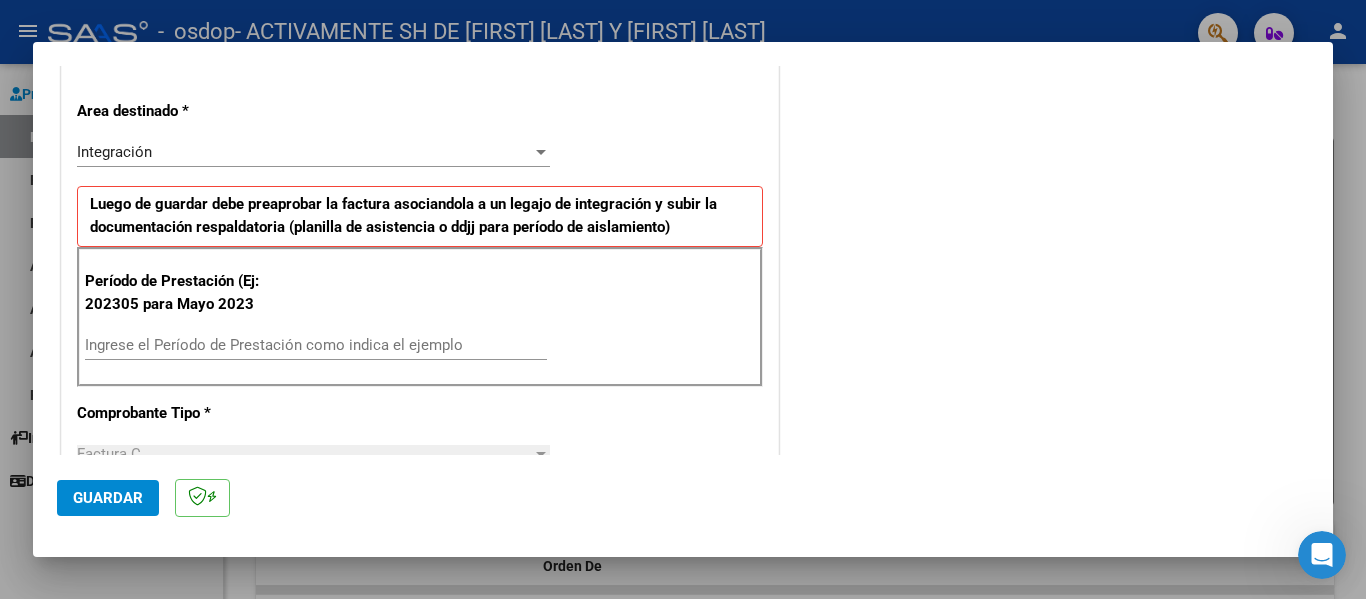 click on "Ingrese el Período de Prestación como indica el ejemplo" at bounding box center [316, 345] 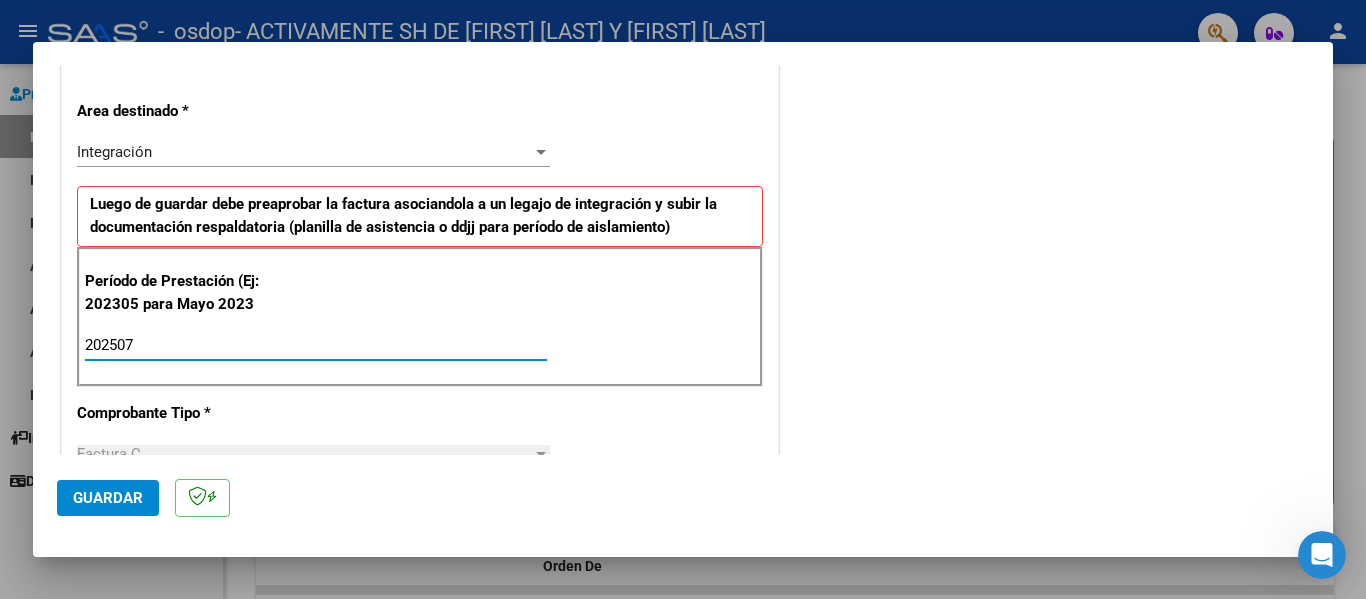 type on "202507" 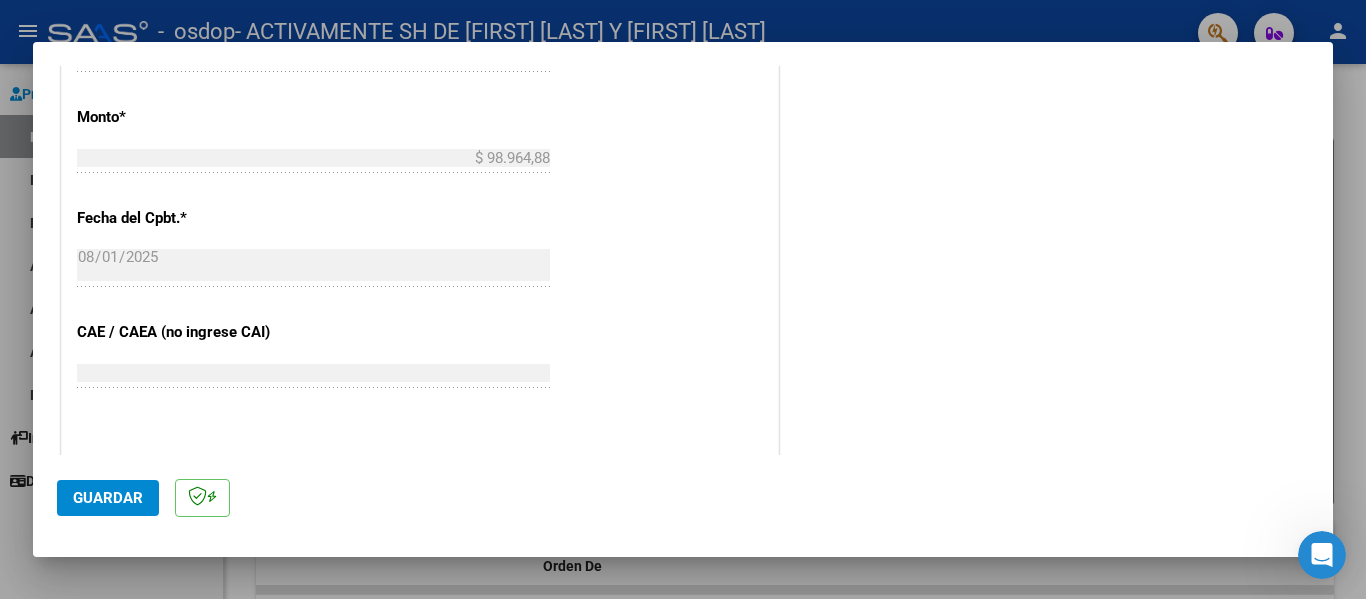 scroll, scrollTop: 1200, scrollLeft: 0, axis: vertical 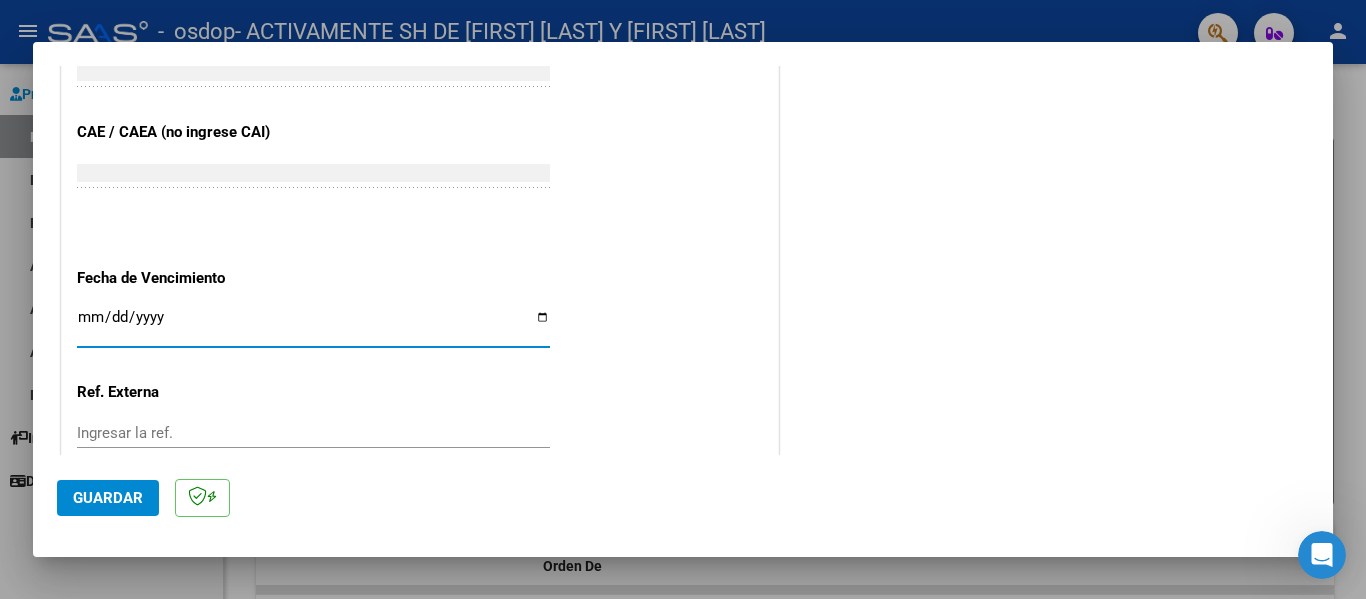 click on "Ingresar la fecha" at bounding box center (313, 325) 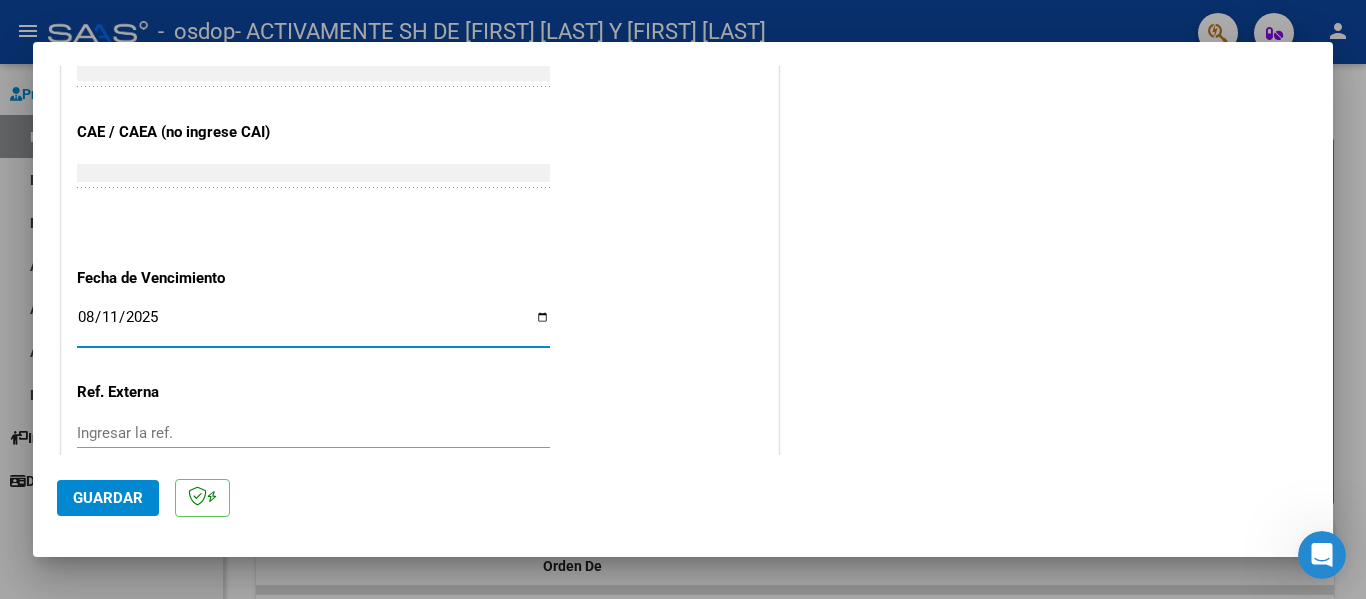type on "2025-08-11" 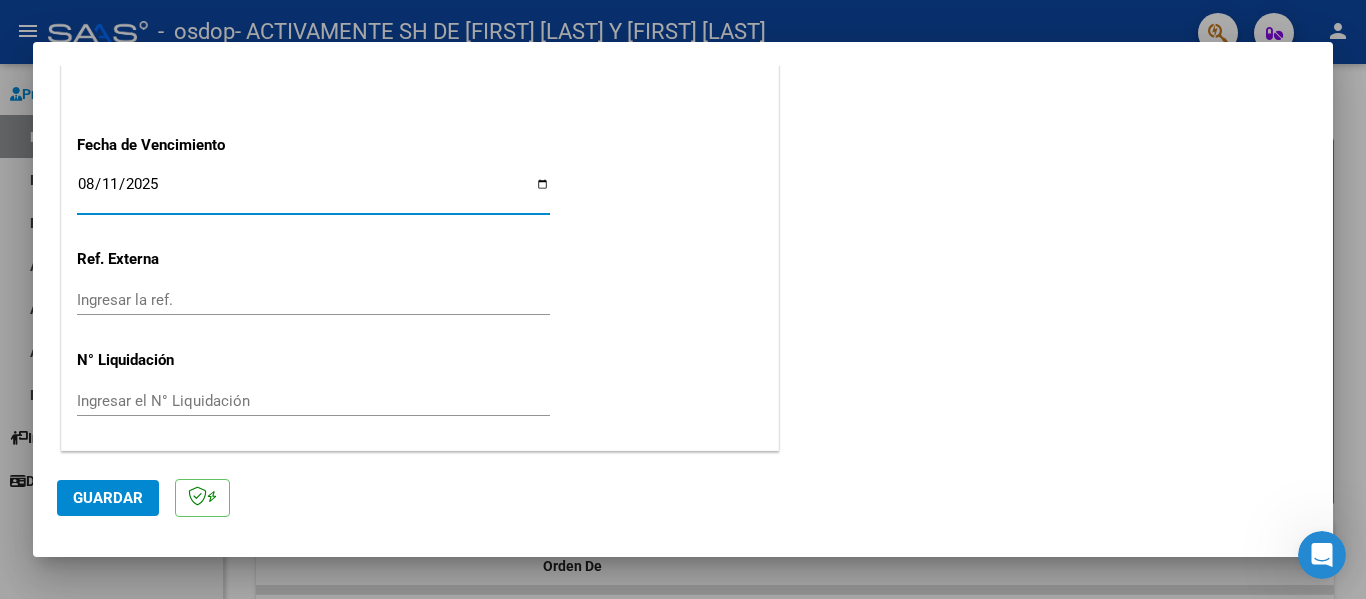 click on "Guardar" 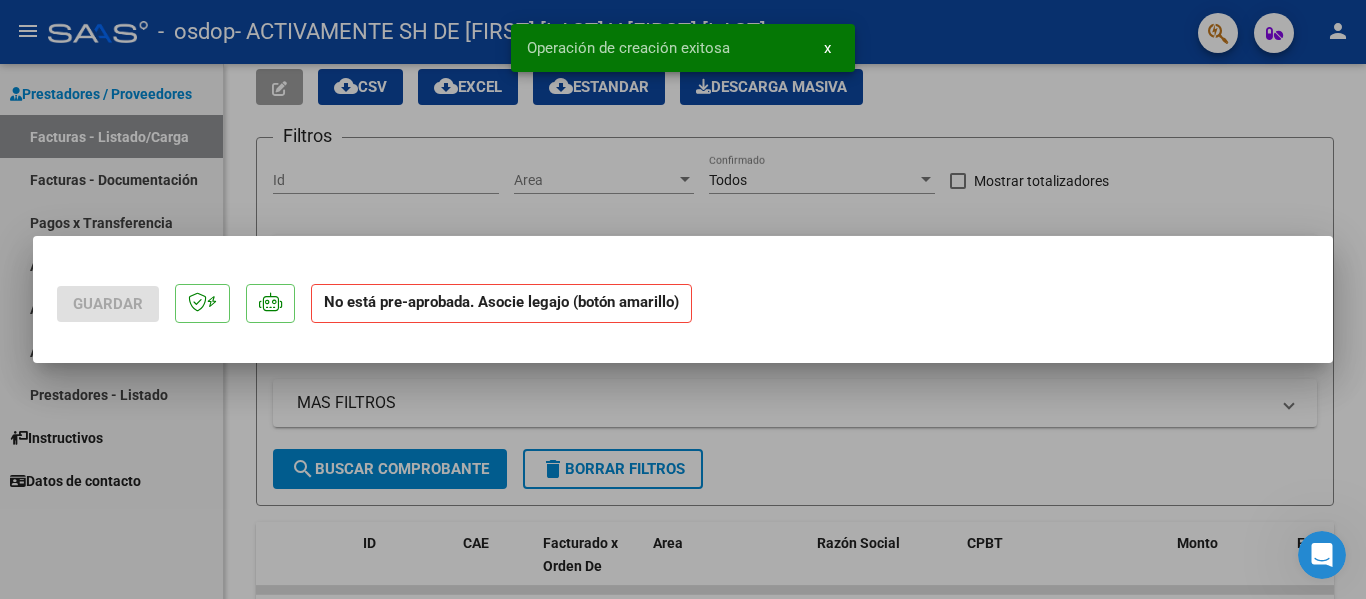 scroll, scrollTop: 0, scrollLeft: 0, axis: both 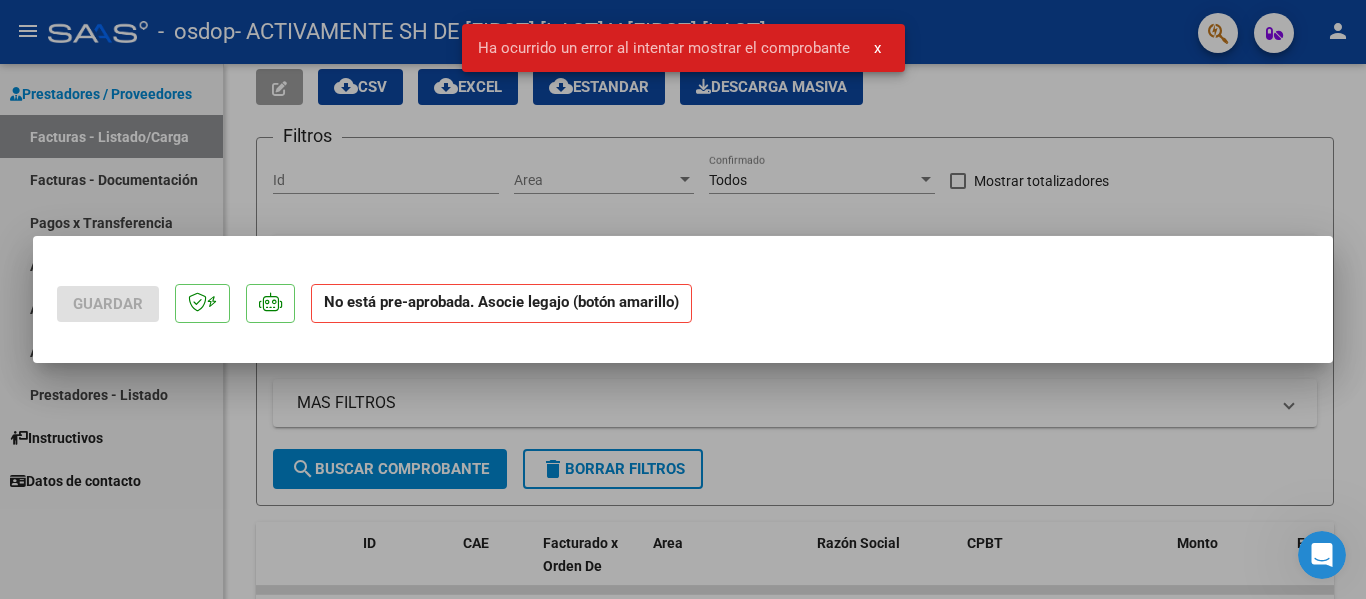 click at bounding box center [683, 299] 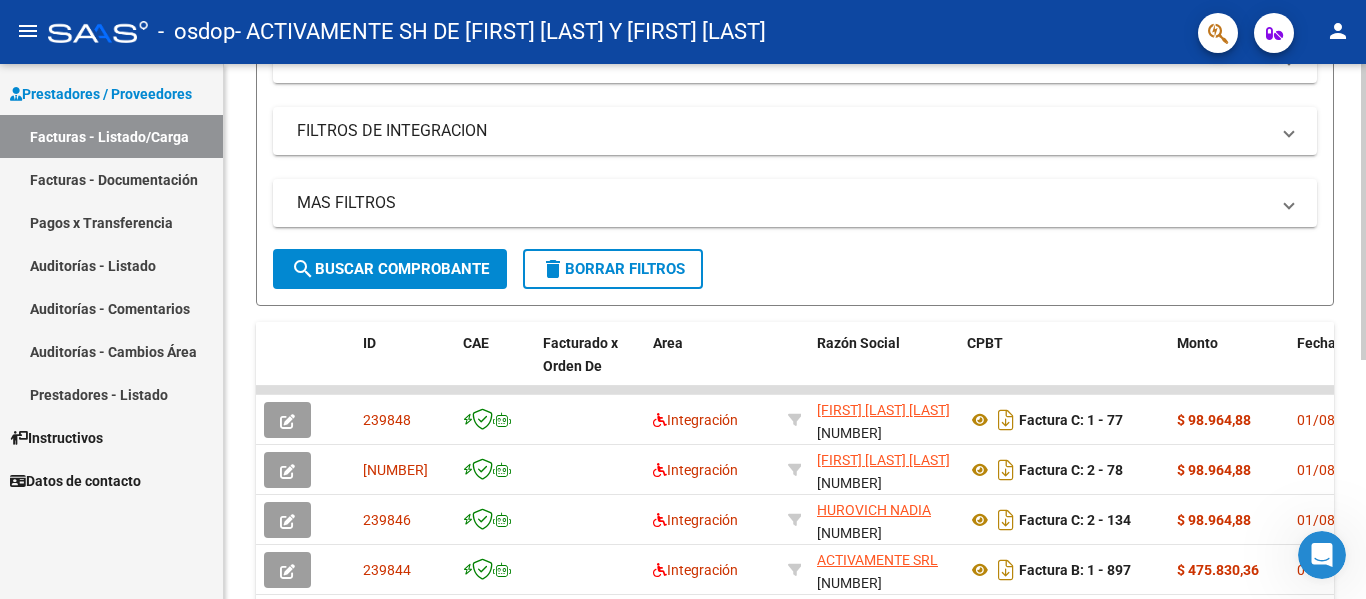 scroll, scrollTop: 400, scrollLeft: 0, axis: vertical 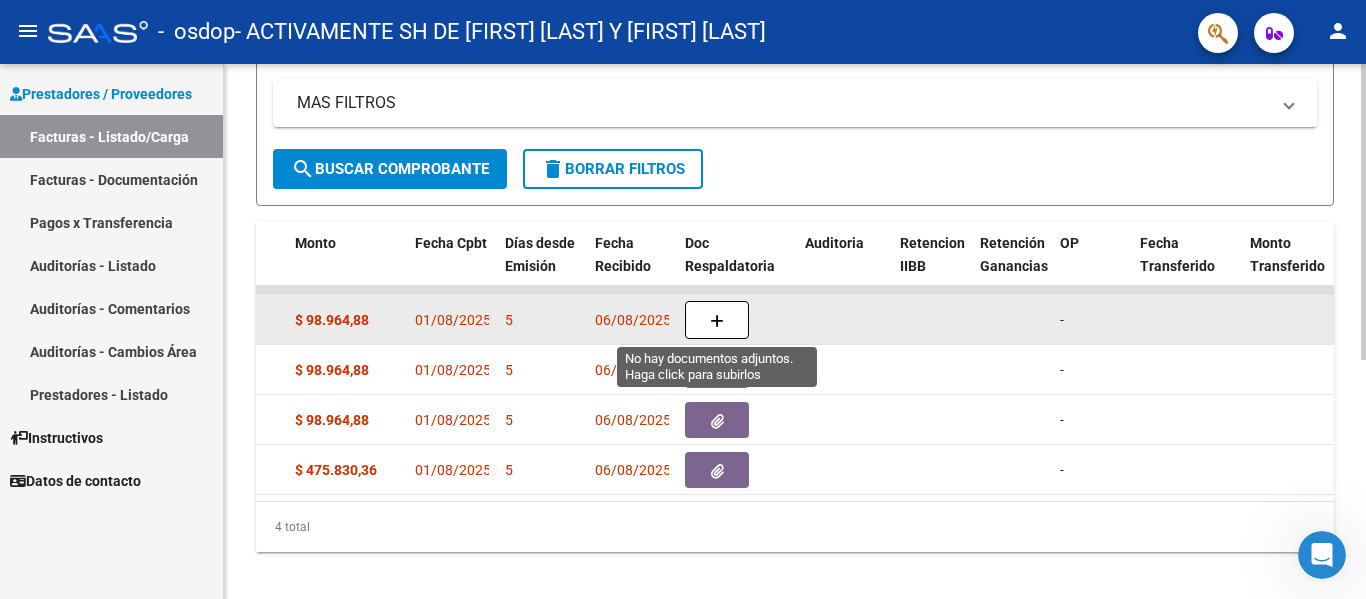 click 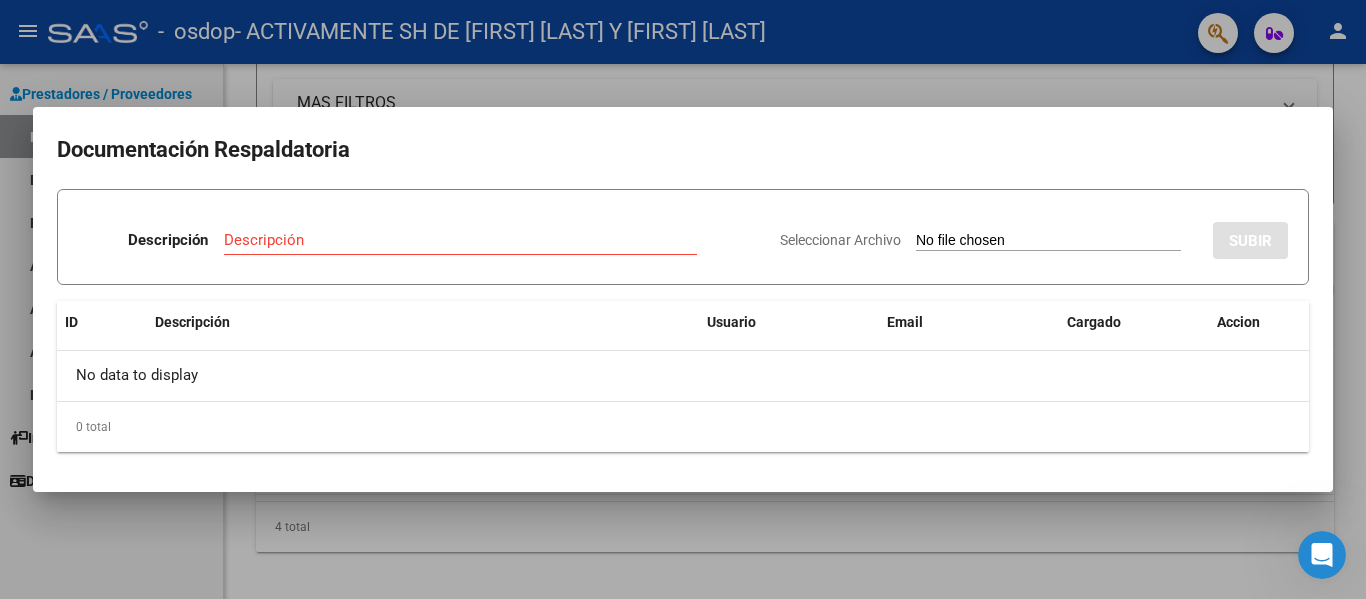 click on "Seleccionar Archivo" at bounding box center [988, 240] 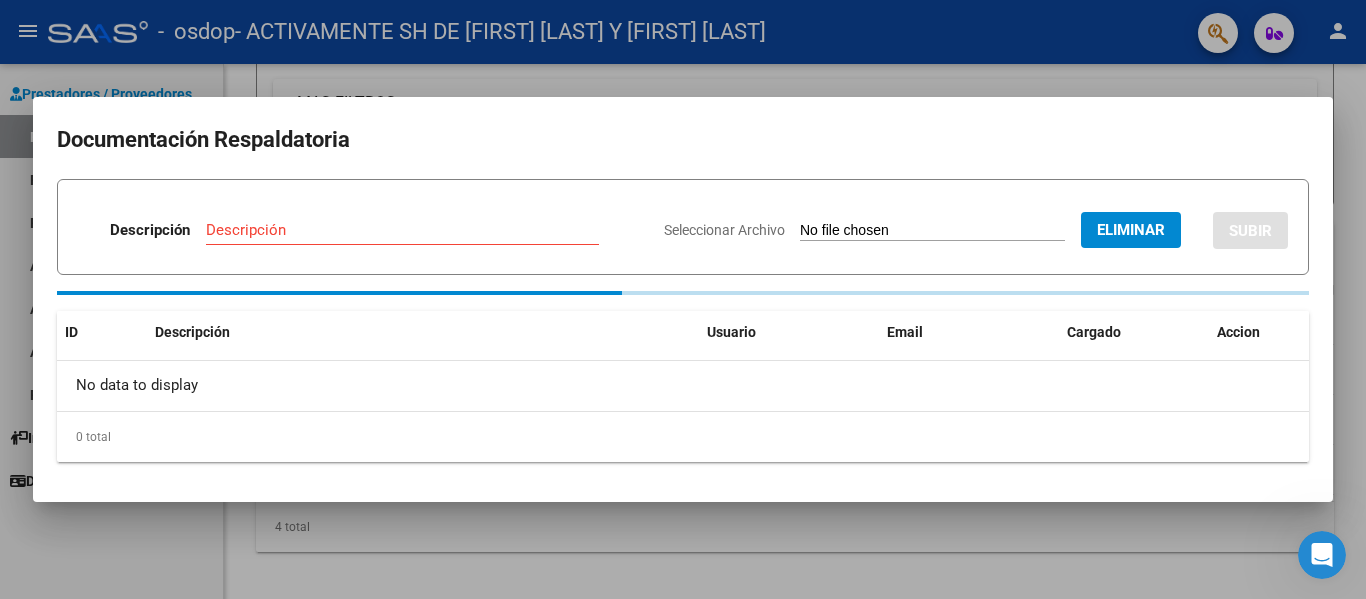 click on "Descripción" at bounding box center [402, 230] 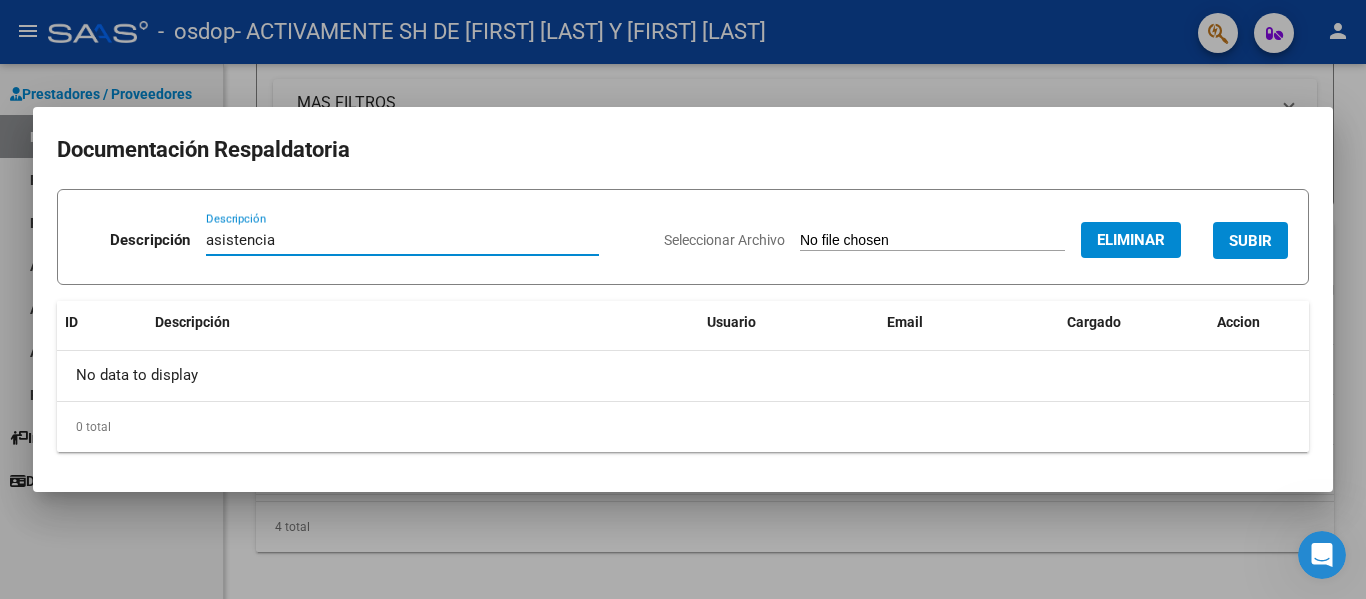 type on "asistencia" 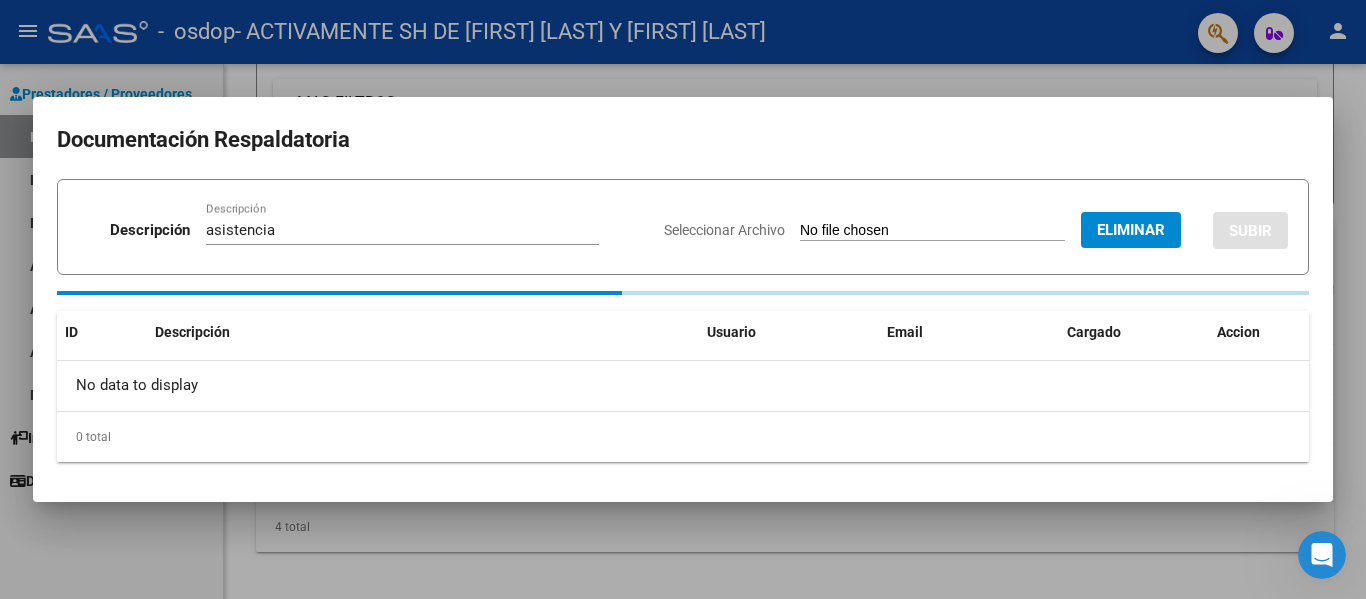type 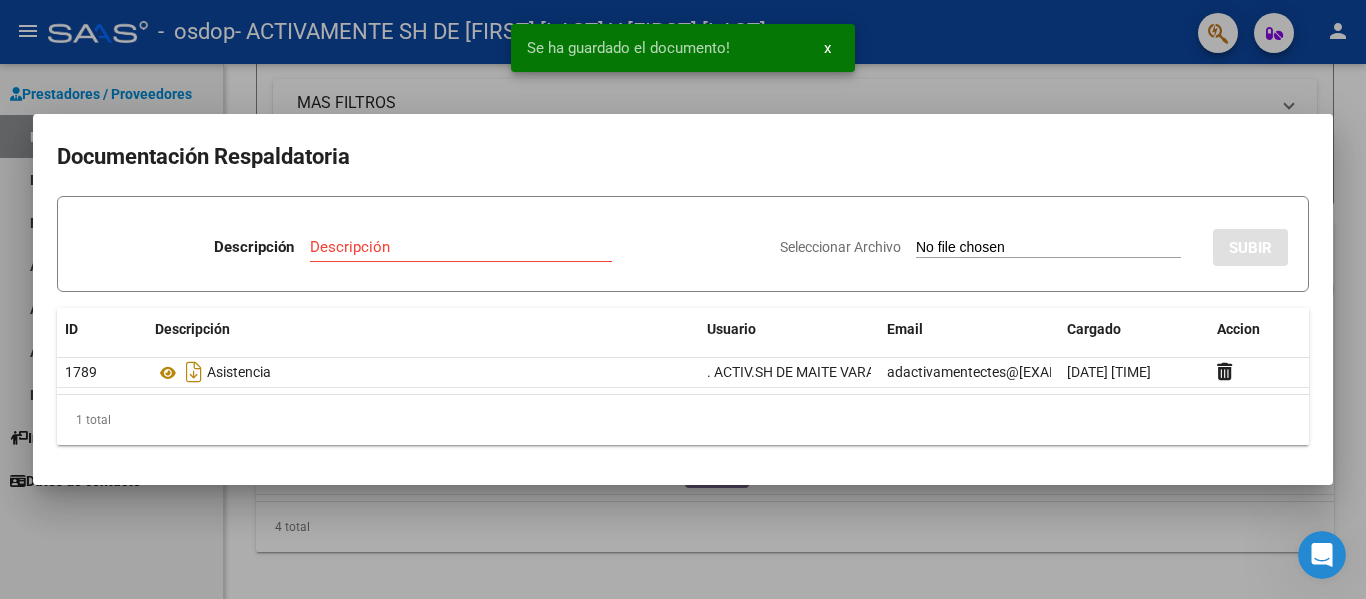 click at bounding box center (683, 299) 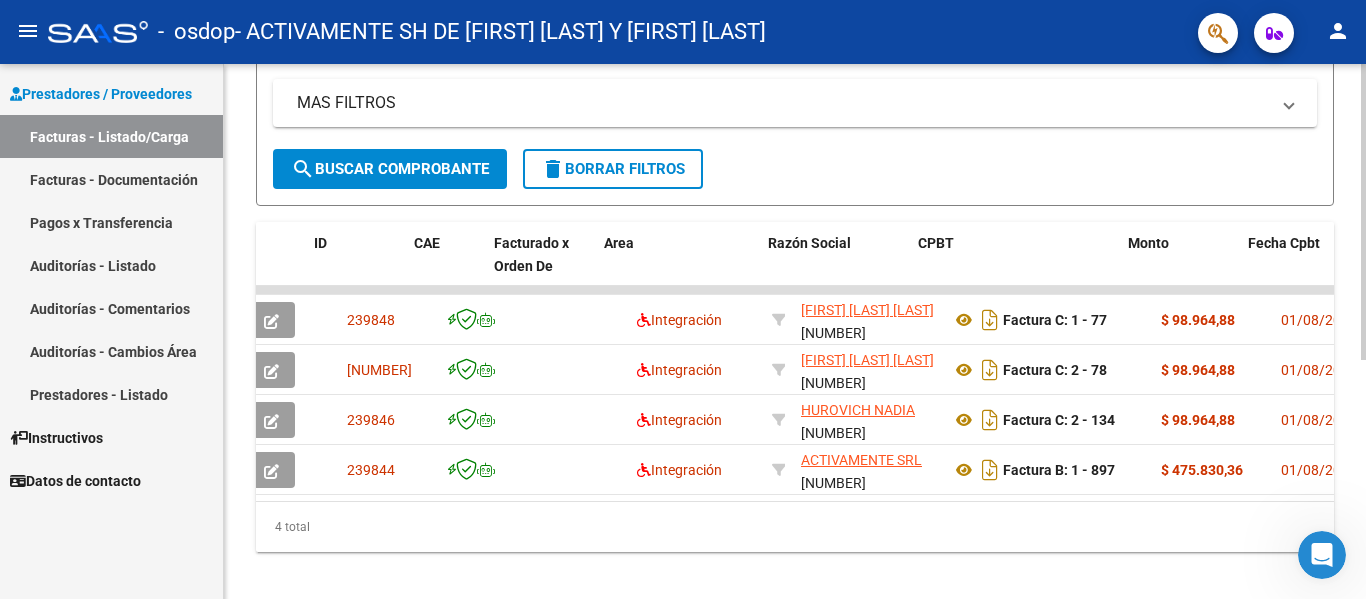 scroll, scrollTop: 0, scrollLeft: 0, axis: both 